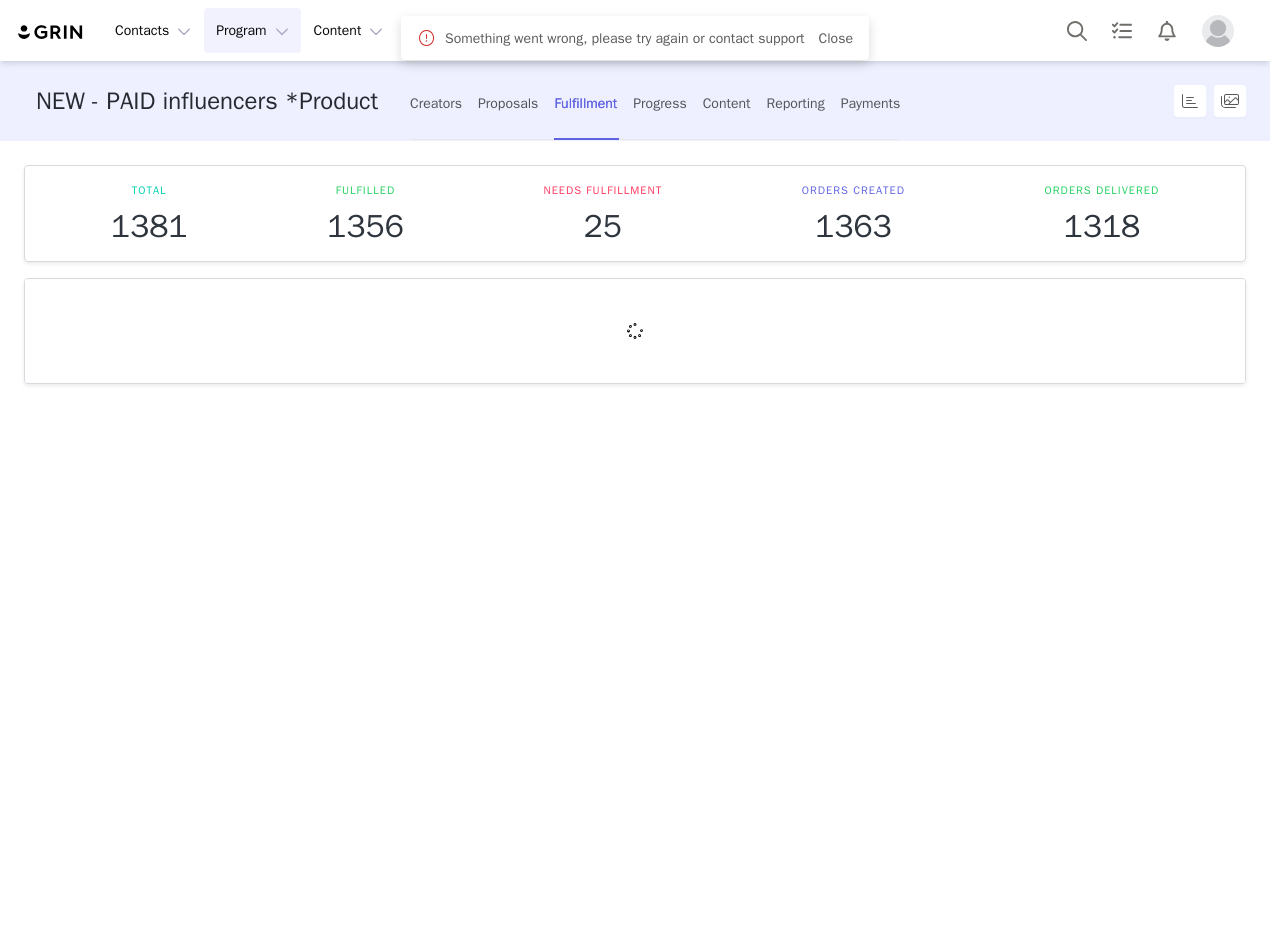 scroll, scrollTop: 0, scrollLeft: 0, axis: both 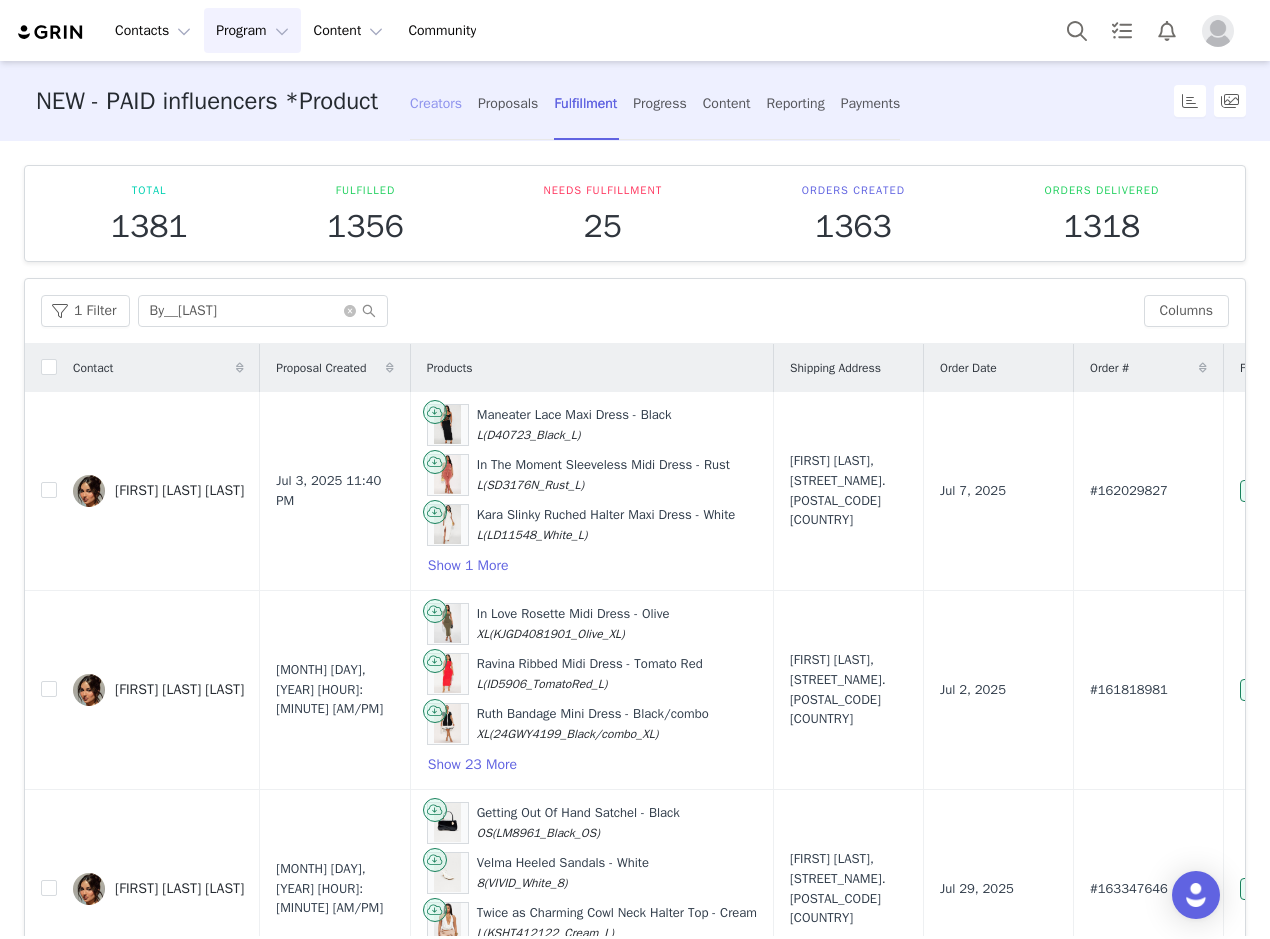 click on "Creators" at bounding box center [436, 103] 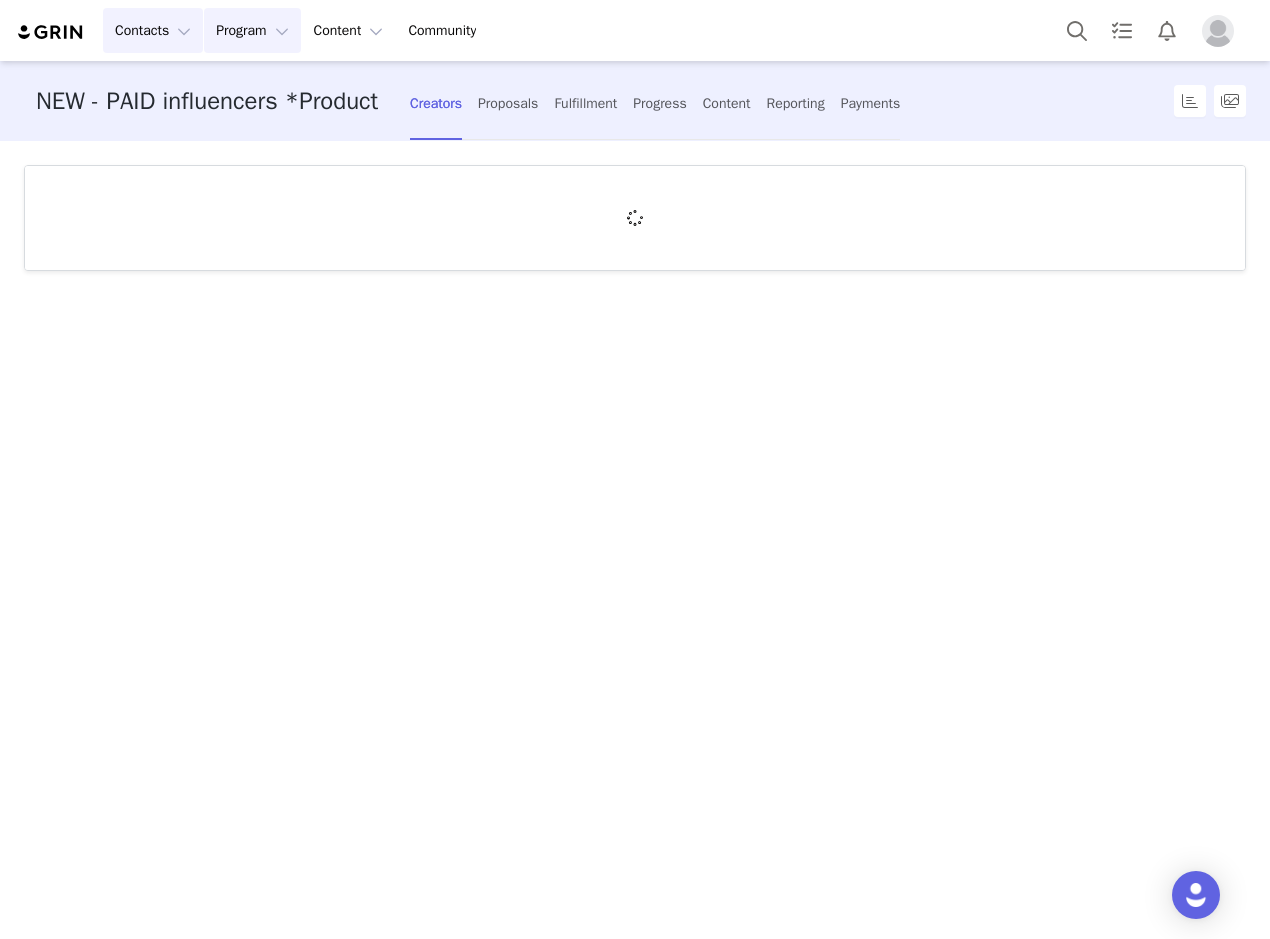 click on "Contacts Contacts" at bounding box center (153, 30) 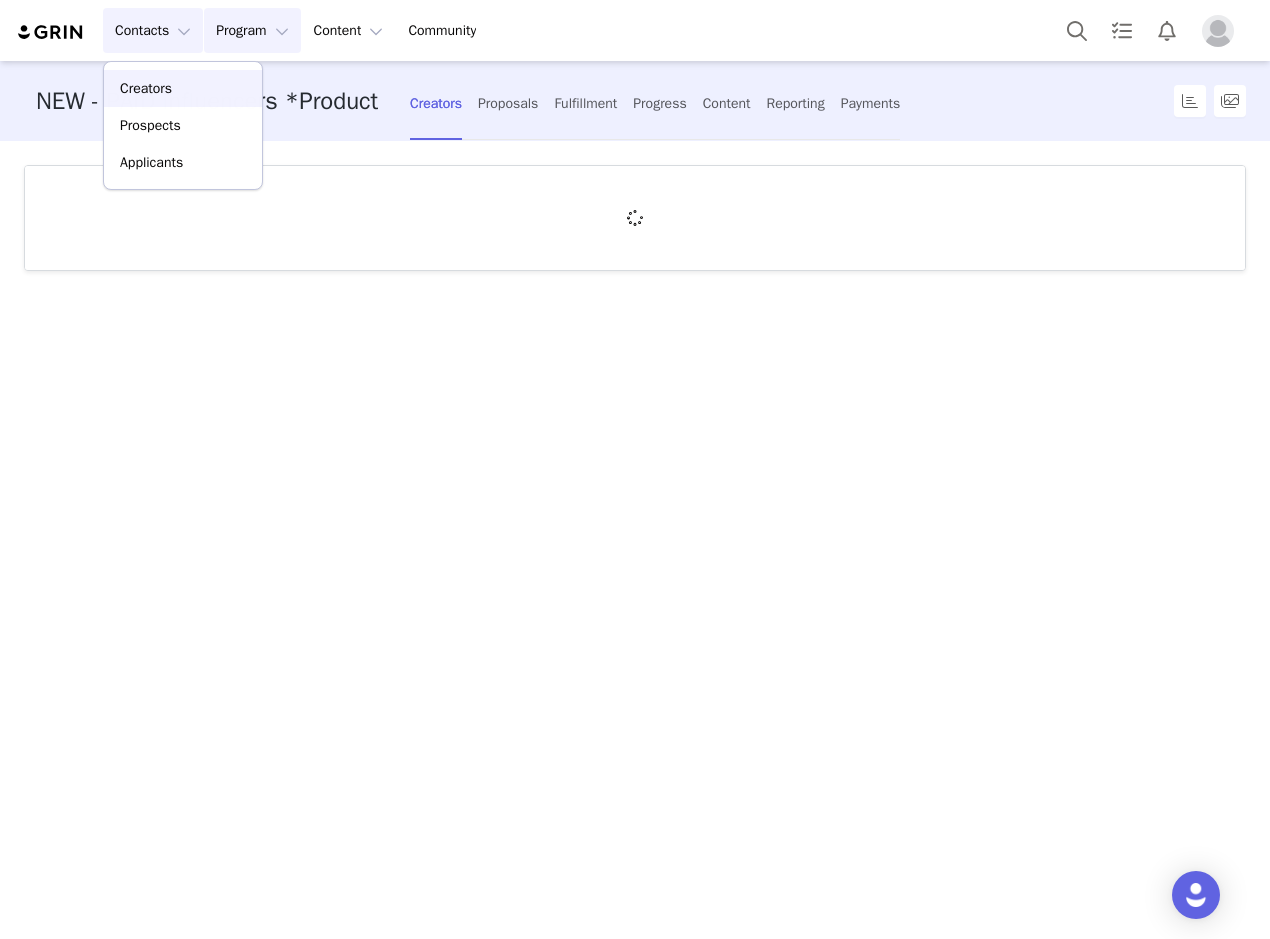 click on "Creators" at bounding box center (183, 88) 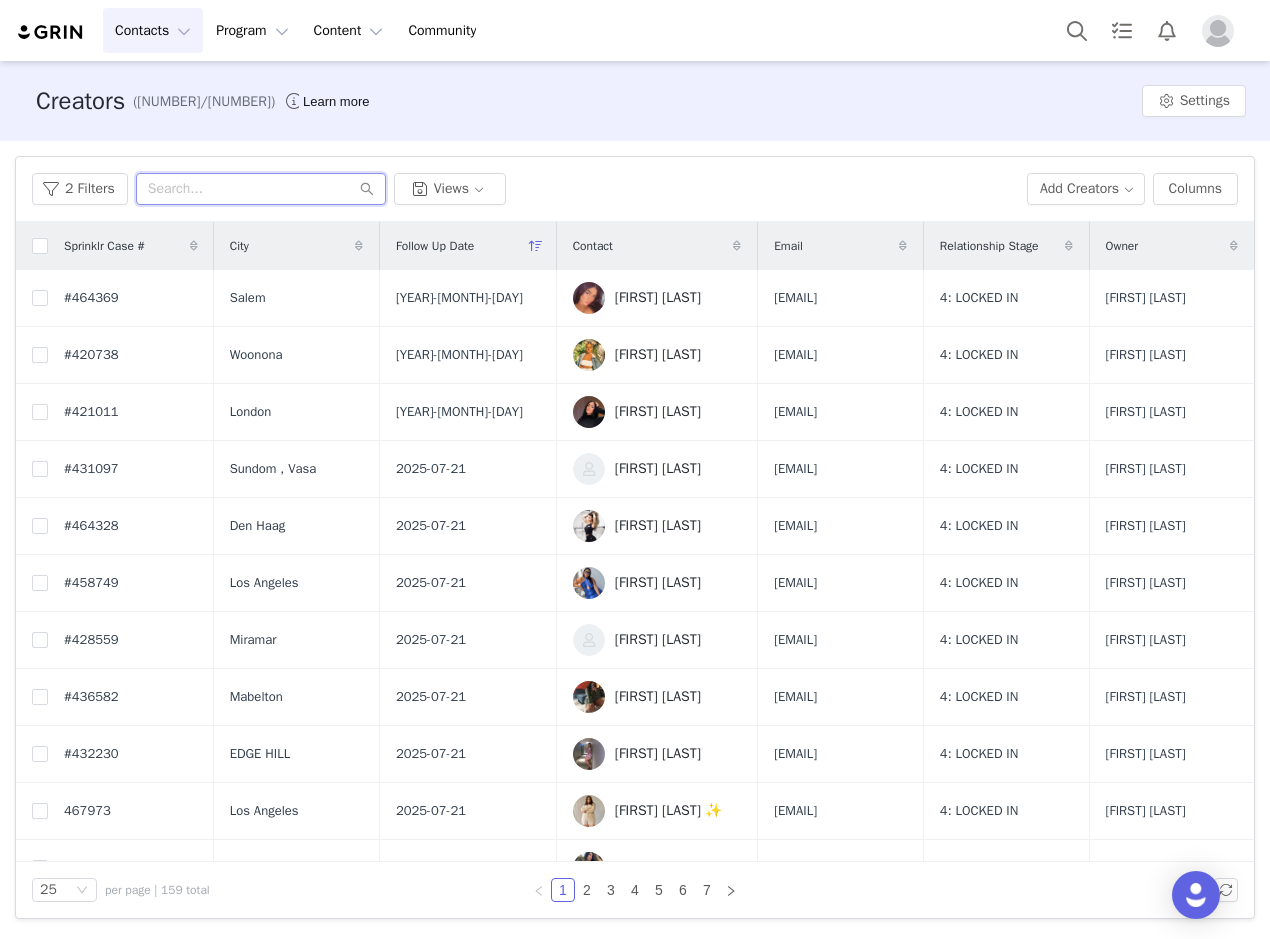 click at bounding box center (261, 189) 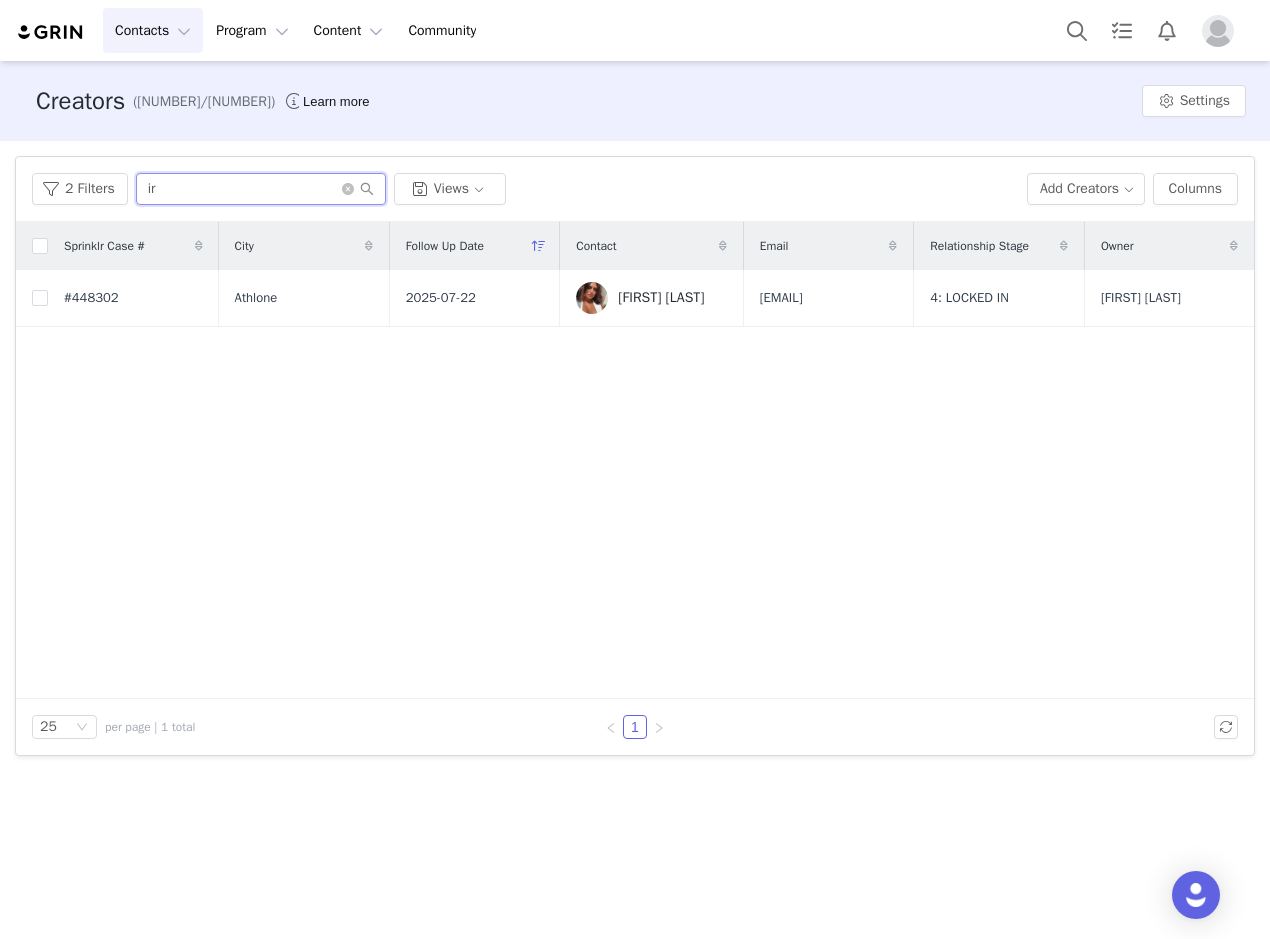 type on "i" 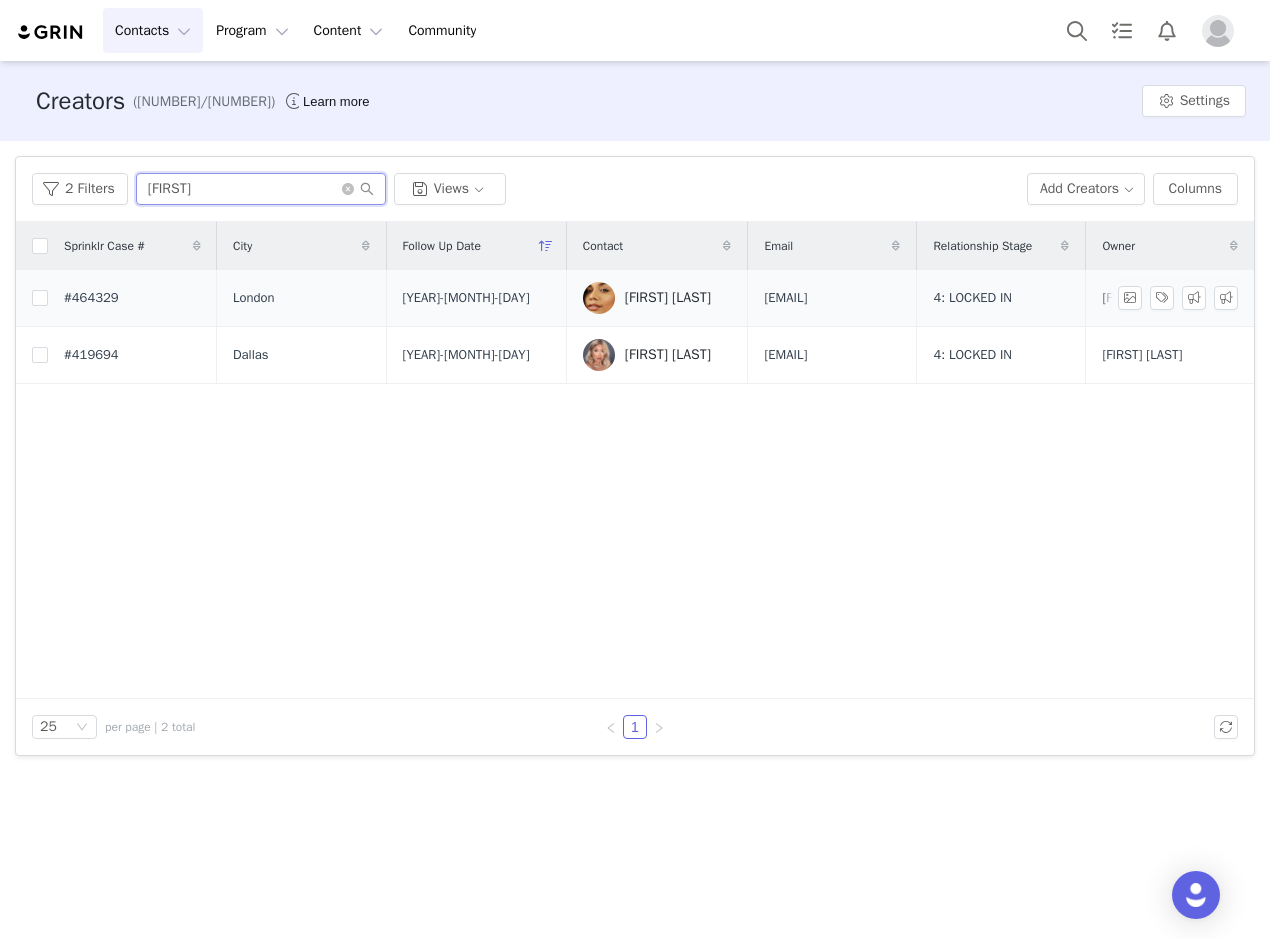 type on "[FIRST]" 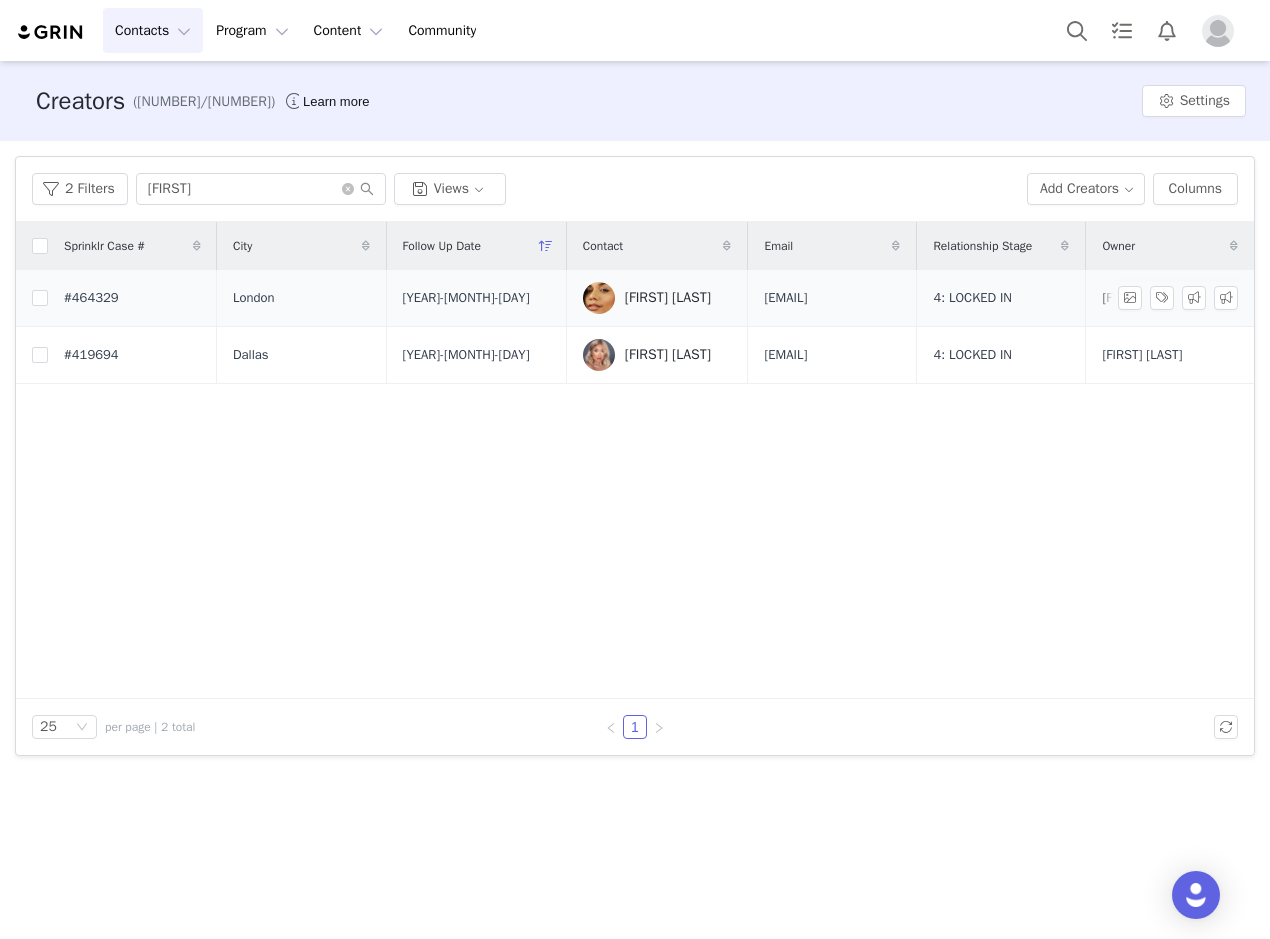 click on "[FIRST] [LAST]" at bounding box center [668, 298] 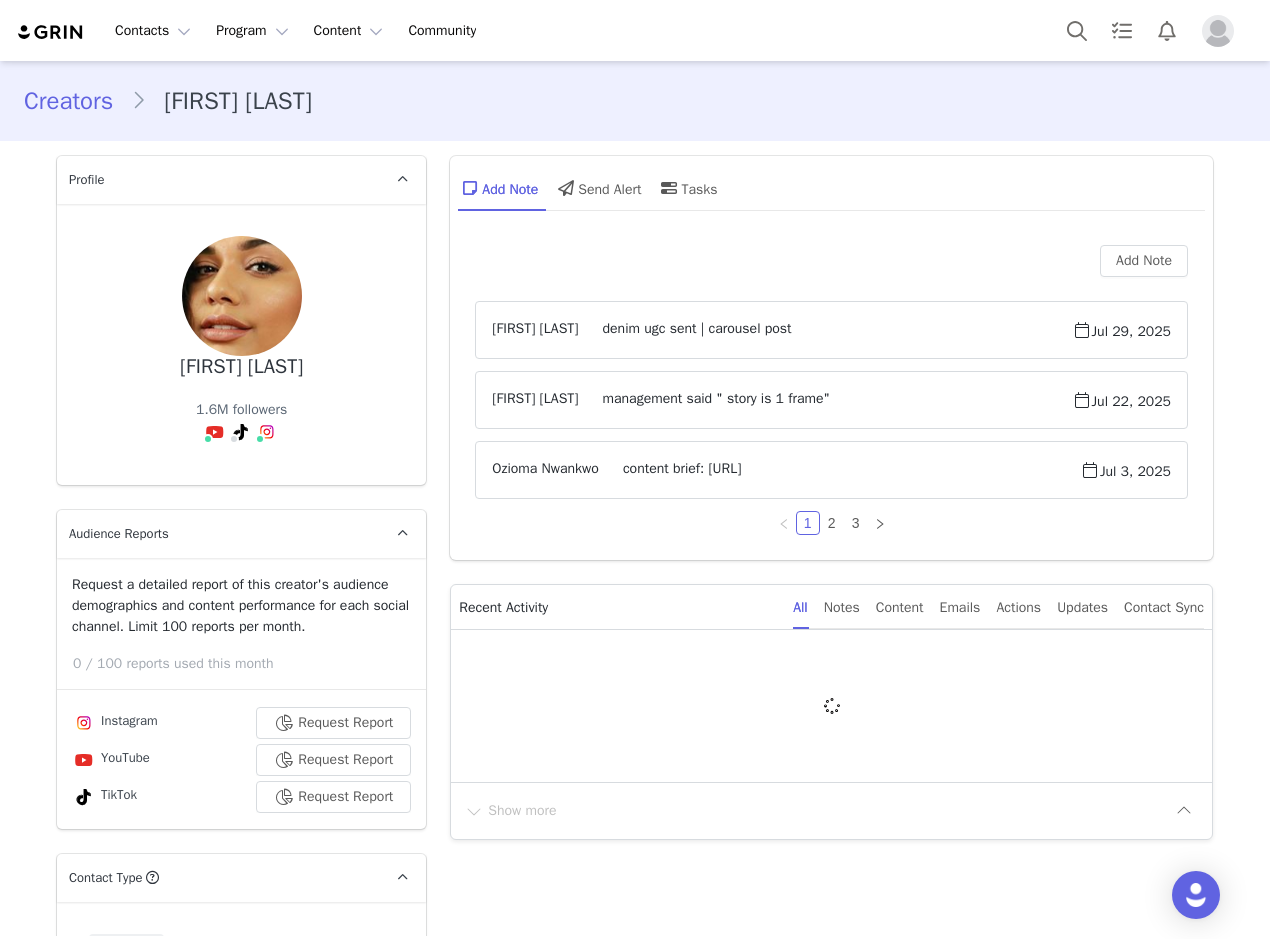 type on "+44 (United Kingdom)" 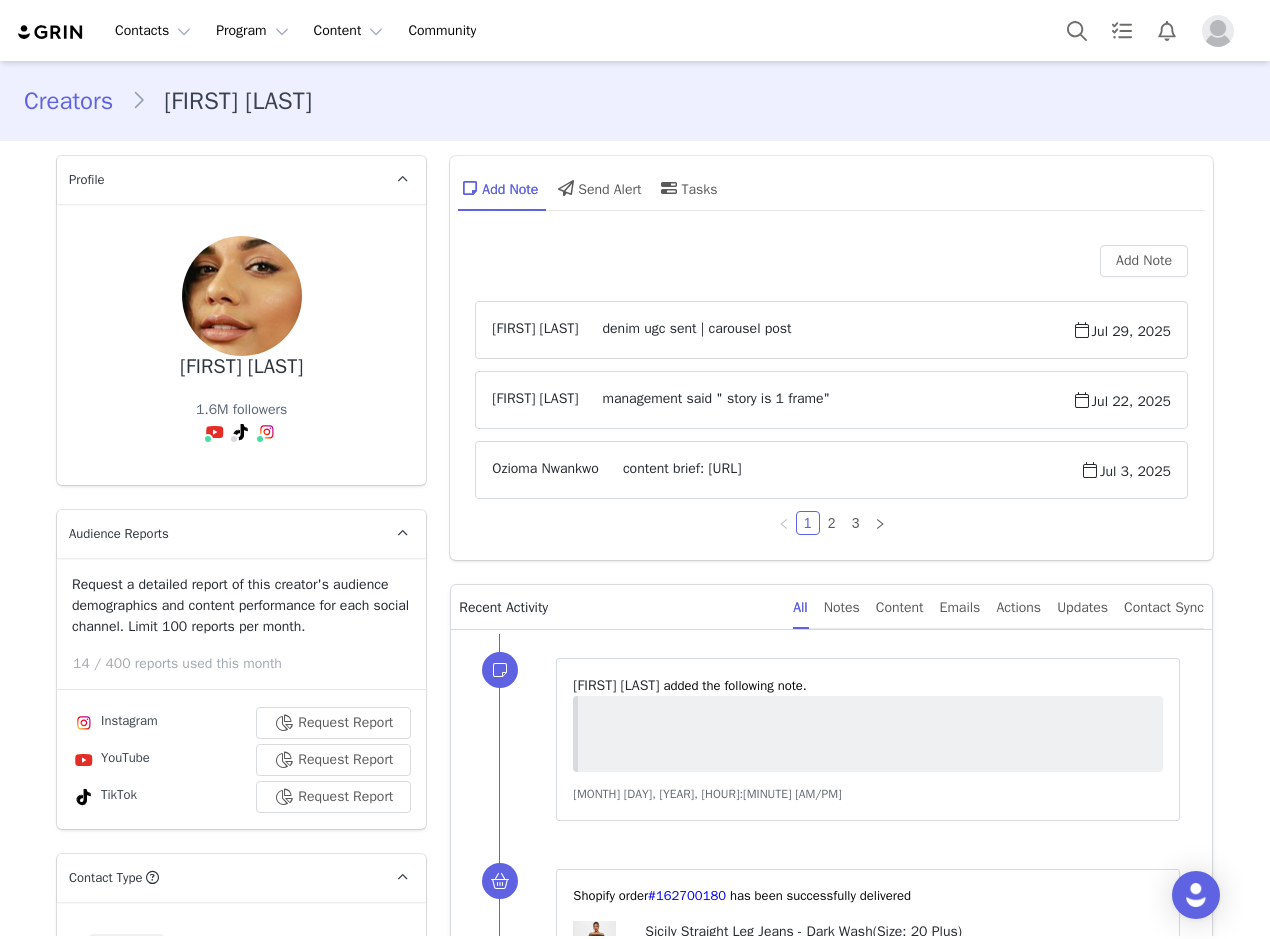 scroll, scrollTop: 300, scrollLeft: 0, axis: vertical 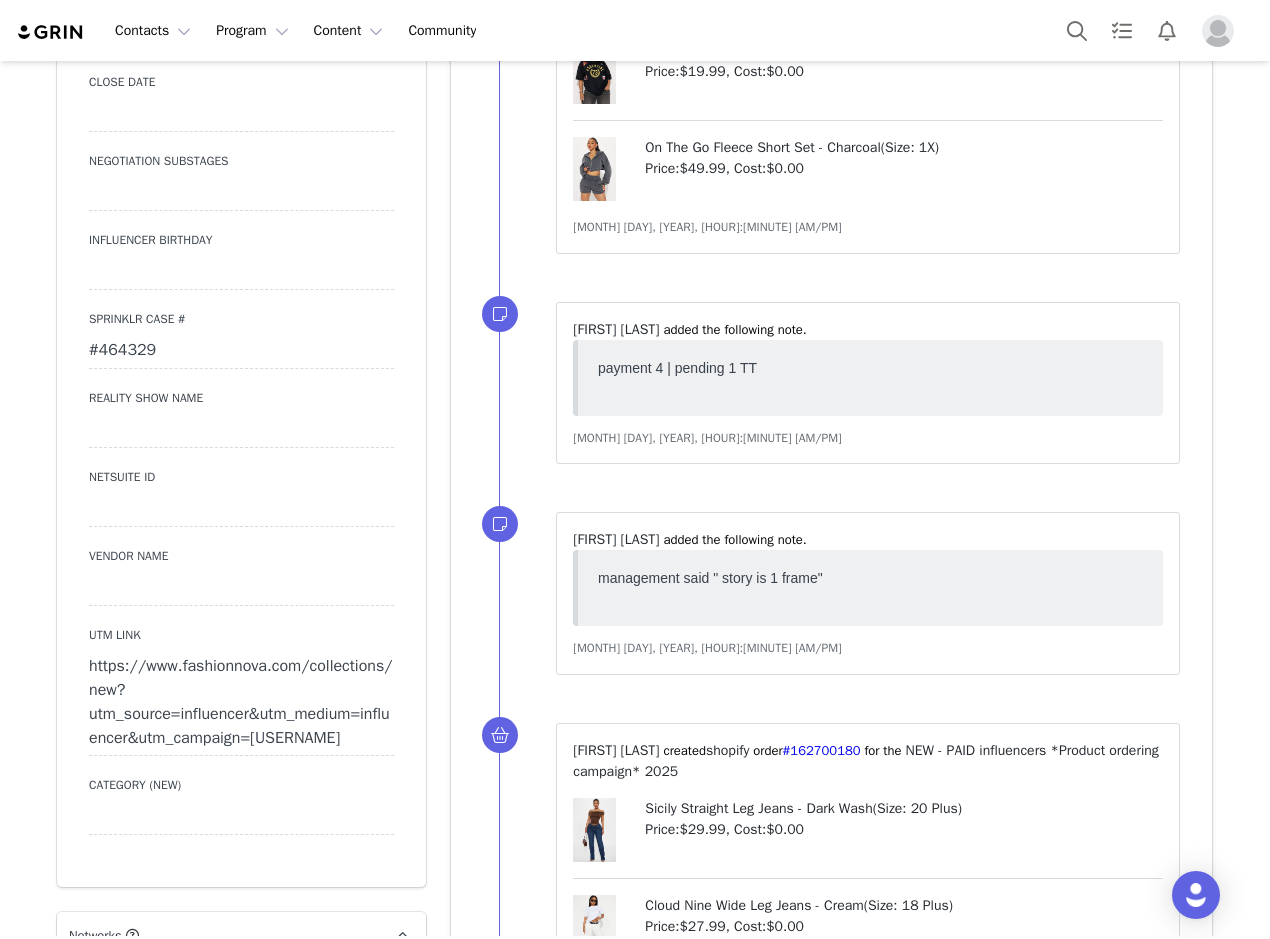 click on "#464329" at bounding box center [241, 351] 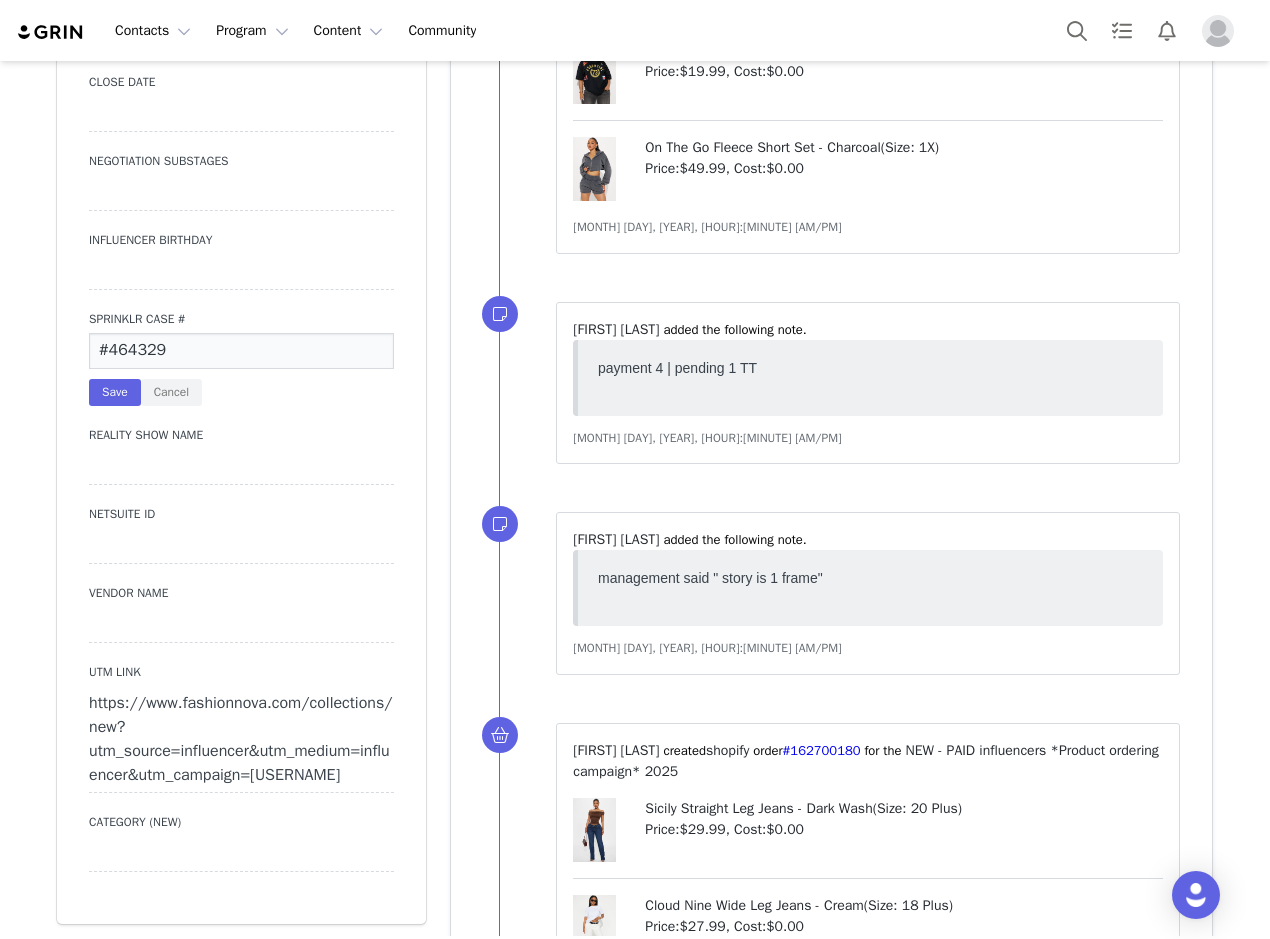 click on "#464329" at bounding box center [241, 351] 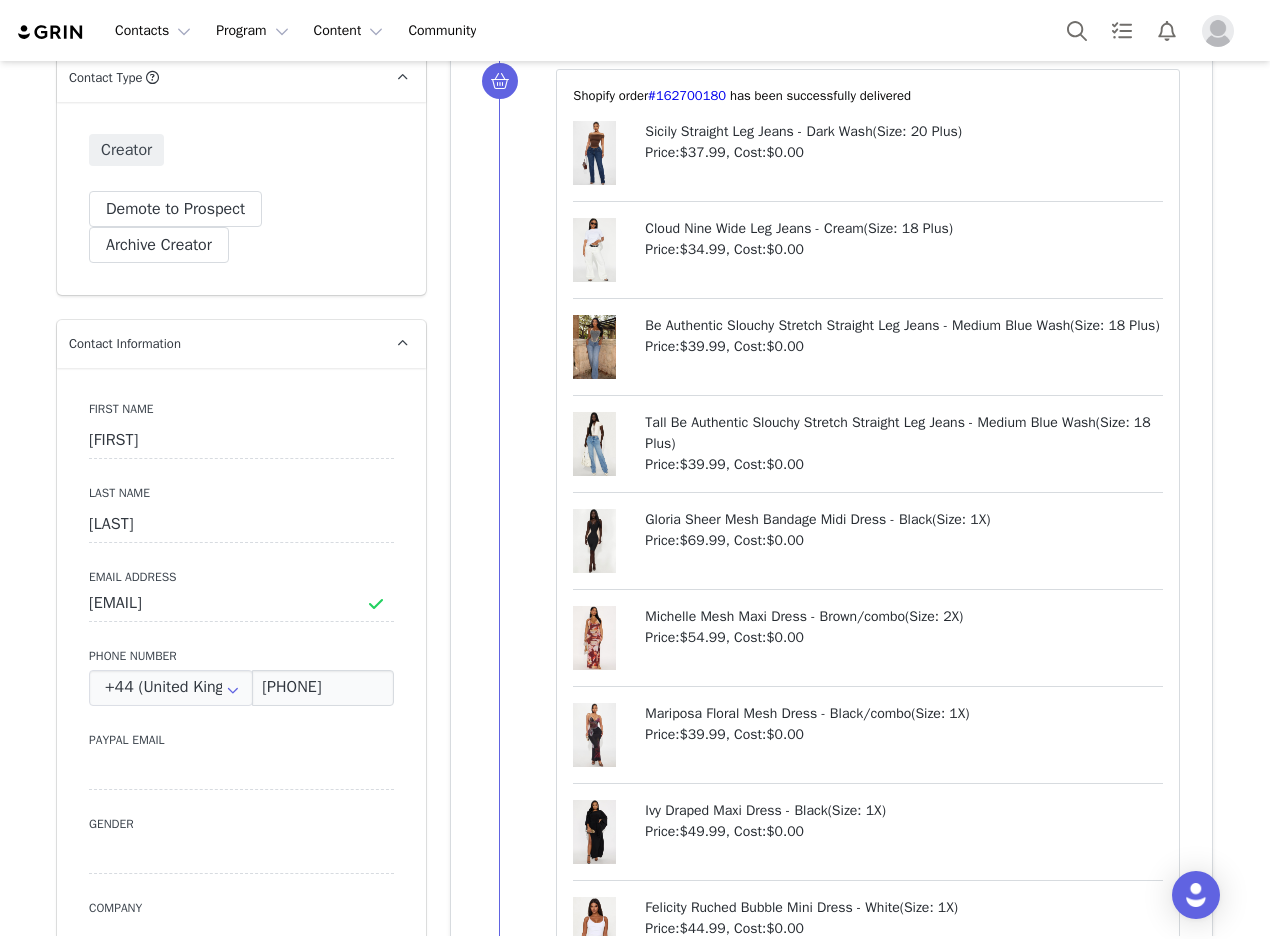 scroll, scrollTop: 1200, scrollLeft: 0, axis: vertical 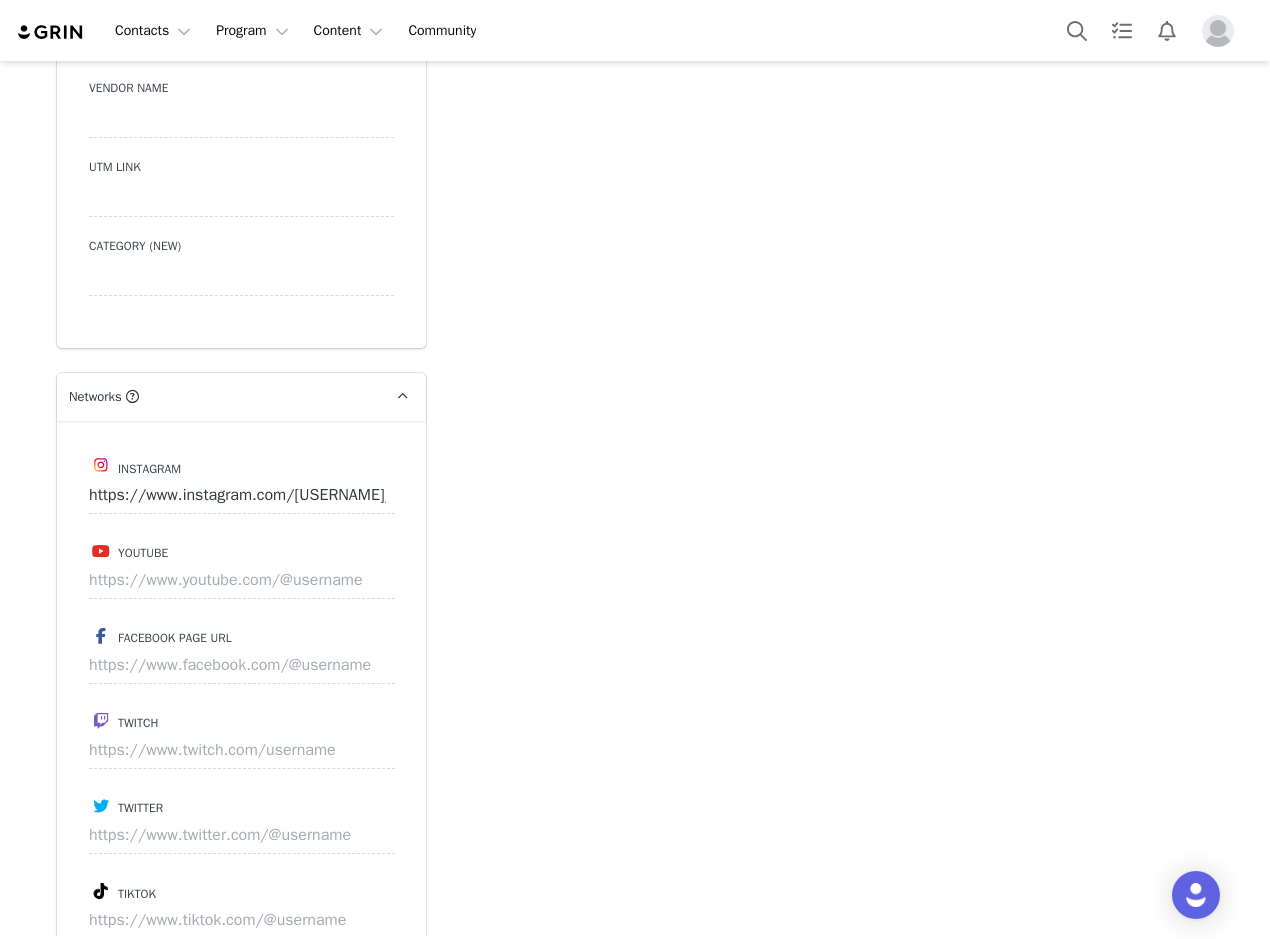 drag, startPoint x: 261, startPoint y: 662, endPoint x: 433, endPoint y: 546, distance: 207.46085 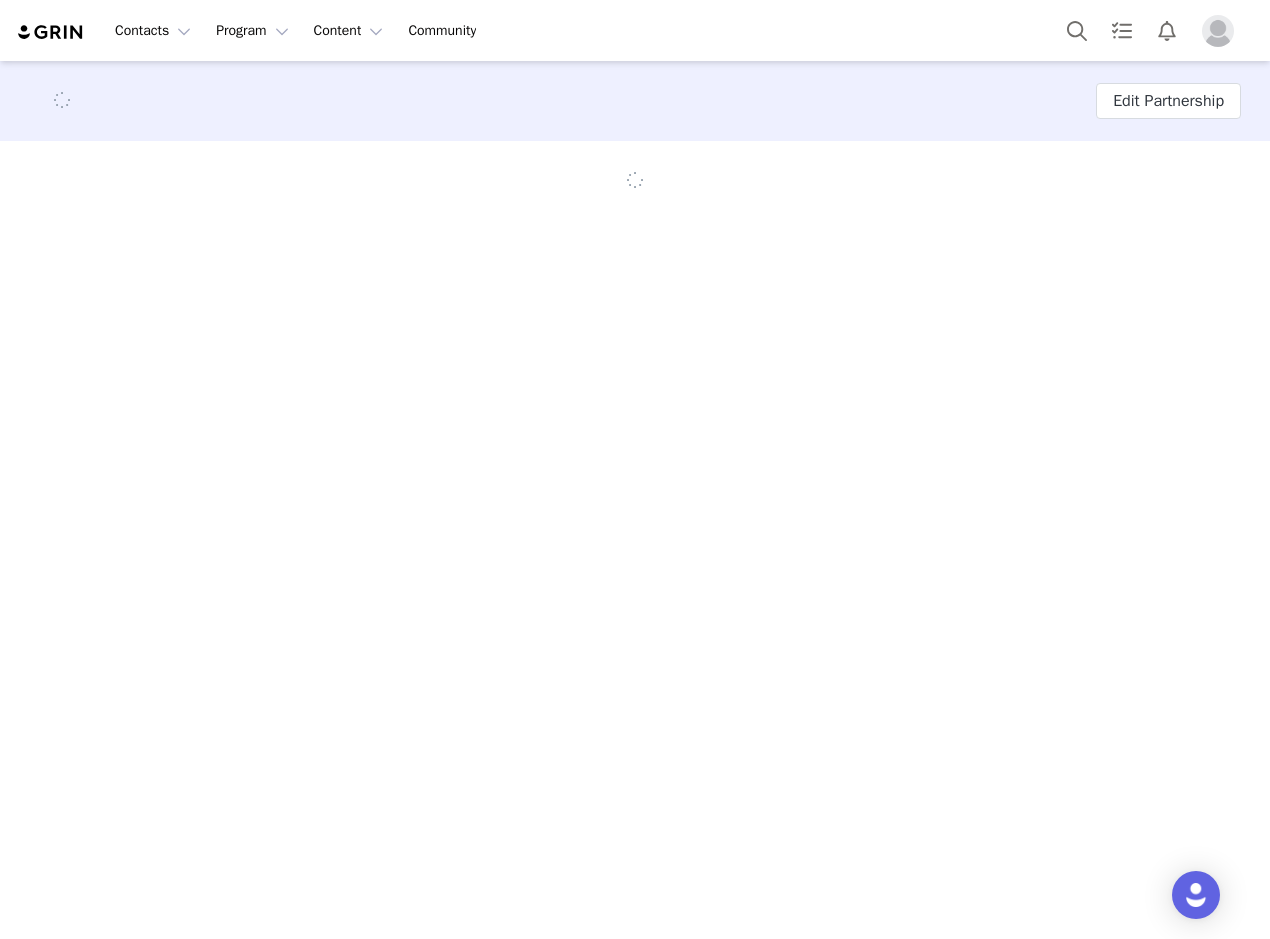 scroll, scrollTop: 0, scrollLeft: 0, axis: both 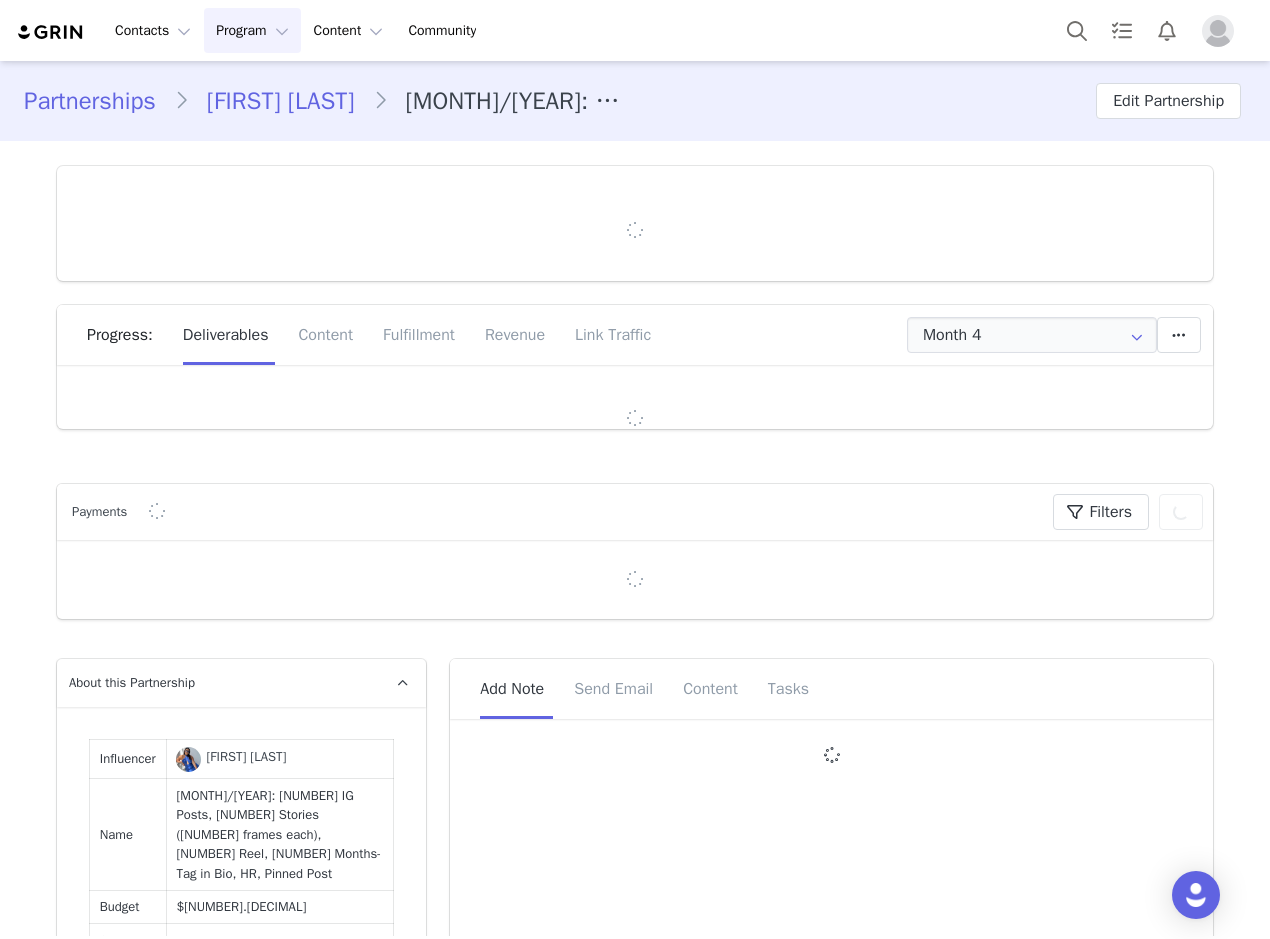 type on "+1 (United States)" 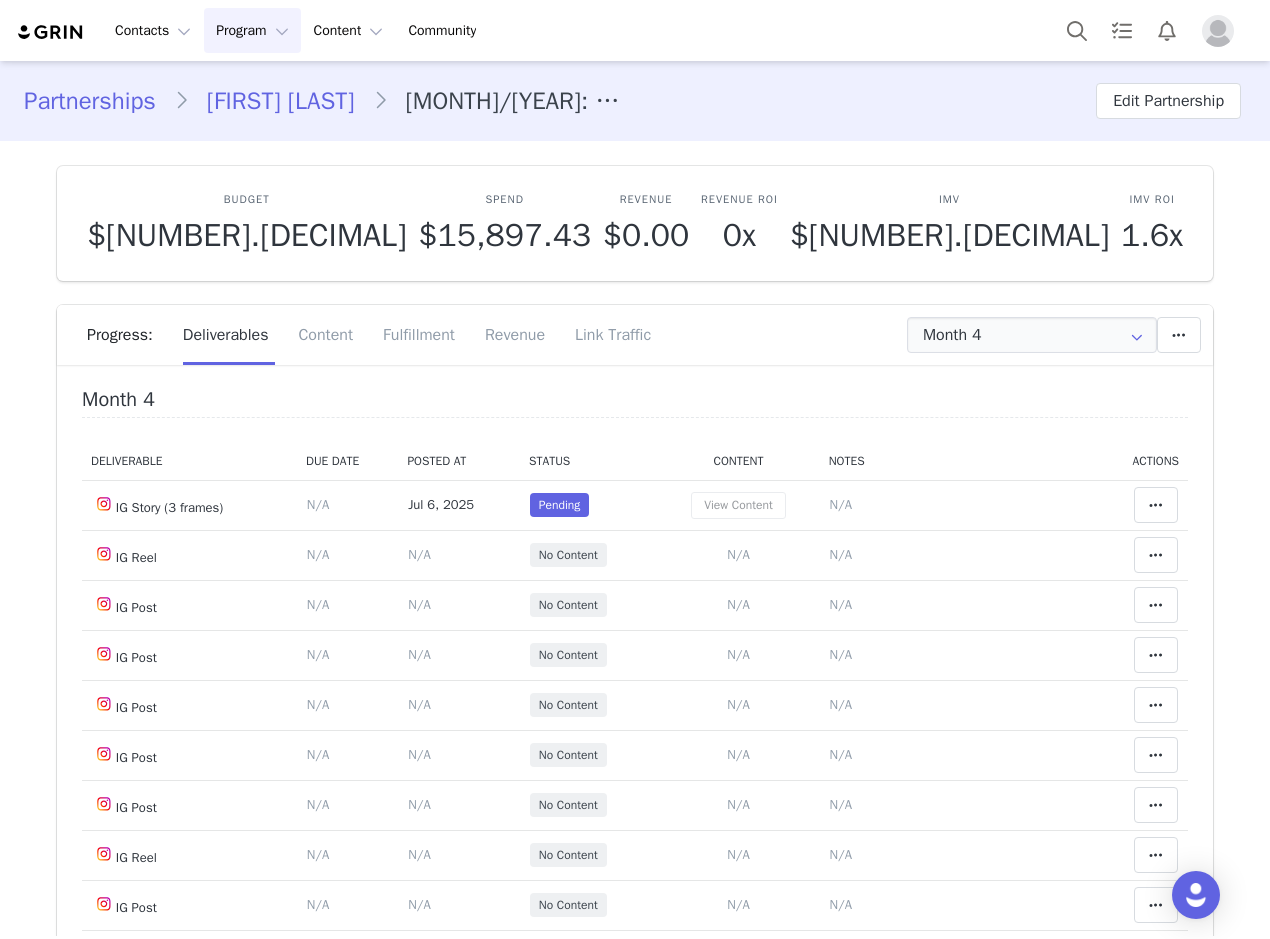 scroll, scrollTop: 924, scrollLeft: 0, axis: vertical 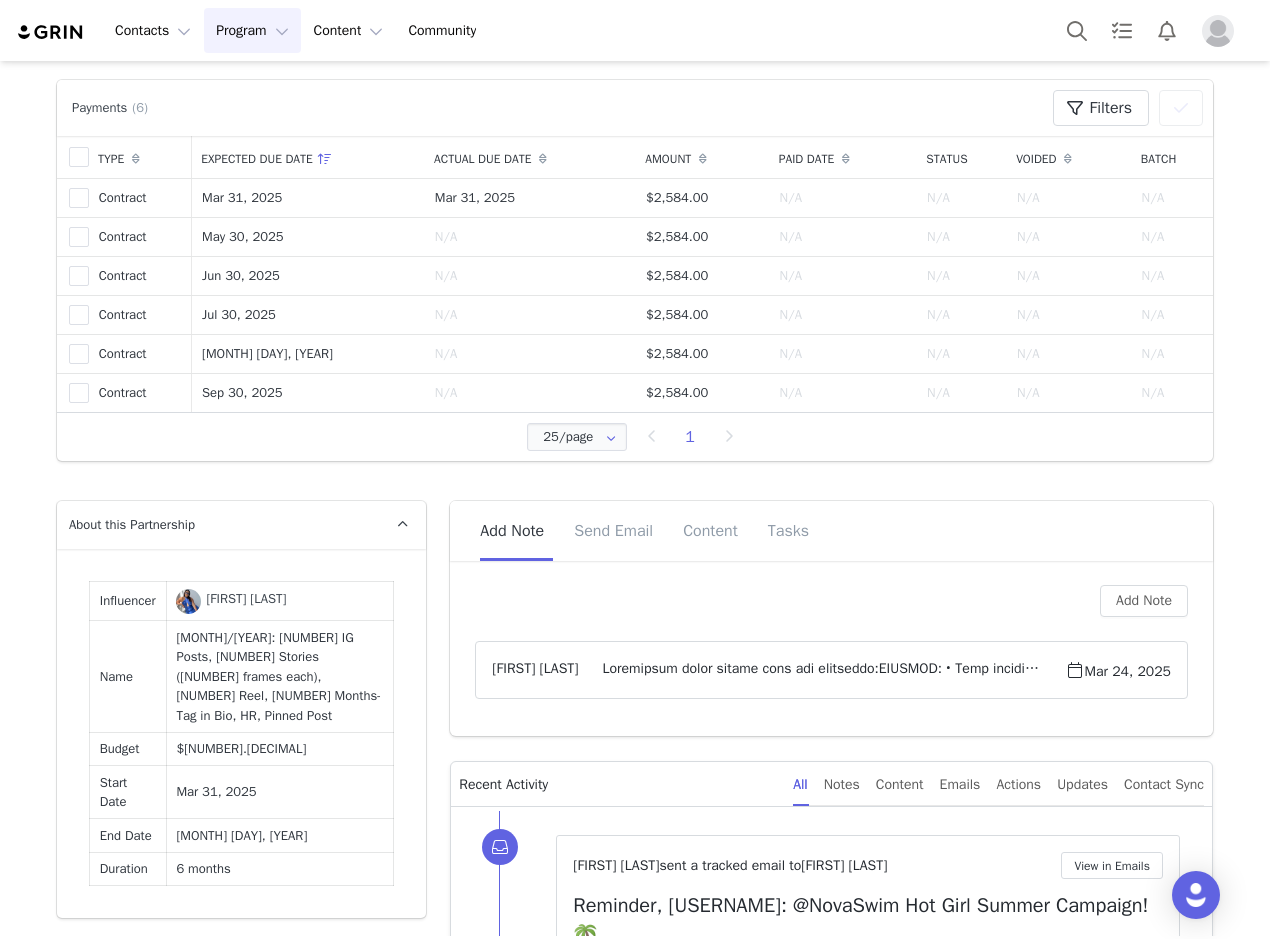 drag, startPoint x: 212, startPoint y: 655, endPoint x: 236, endPoint y: 654, distance: 24.020824 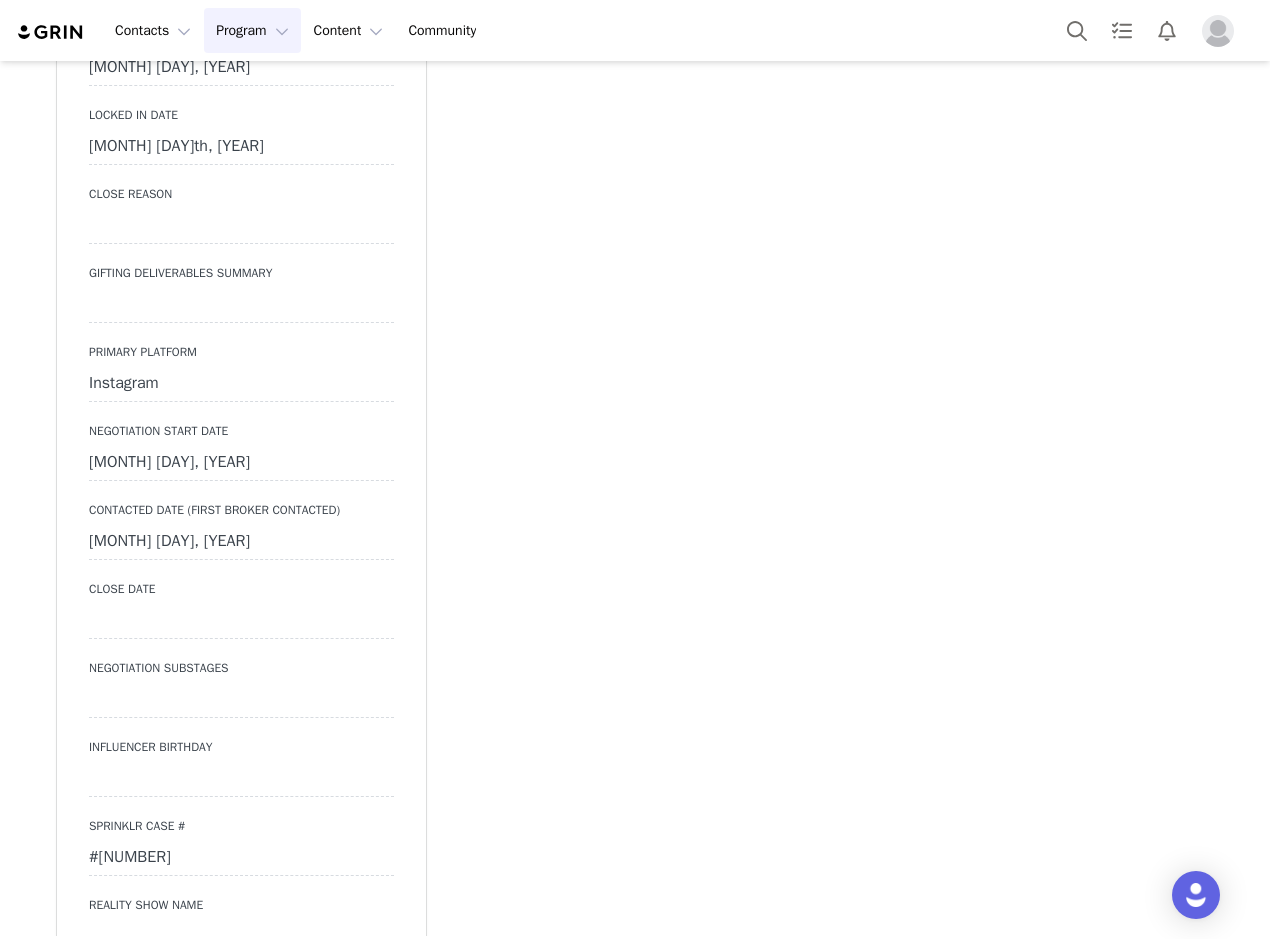 scroll, scrollTop: 6124, scrollLeft: 0, axis: vertical 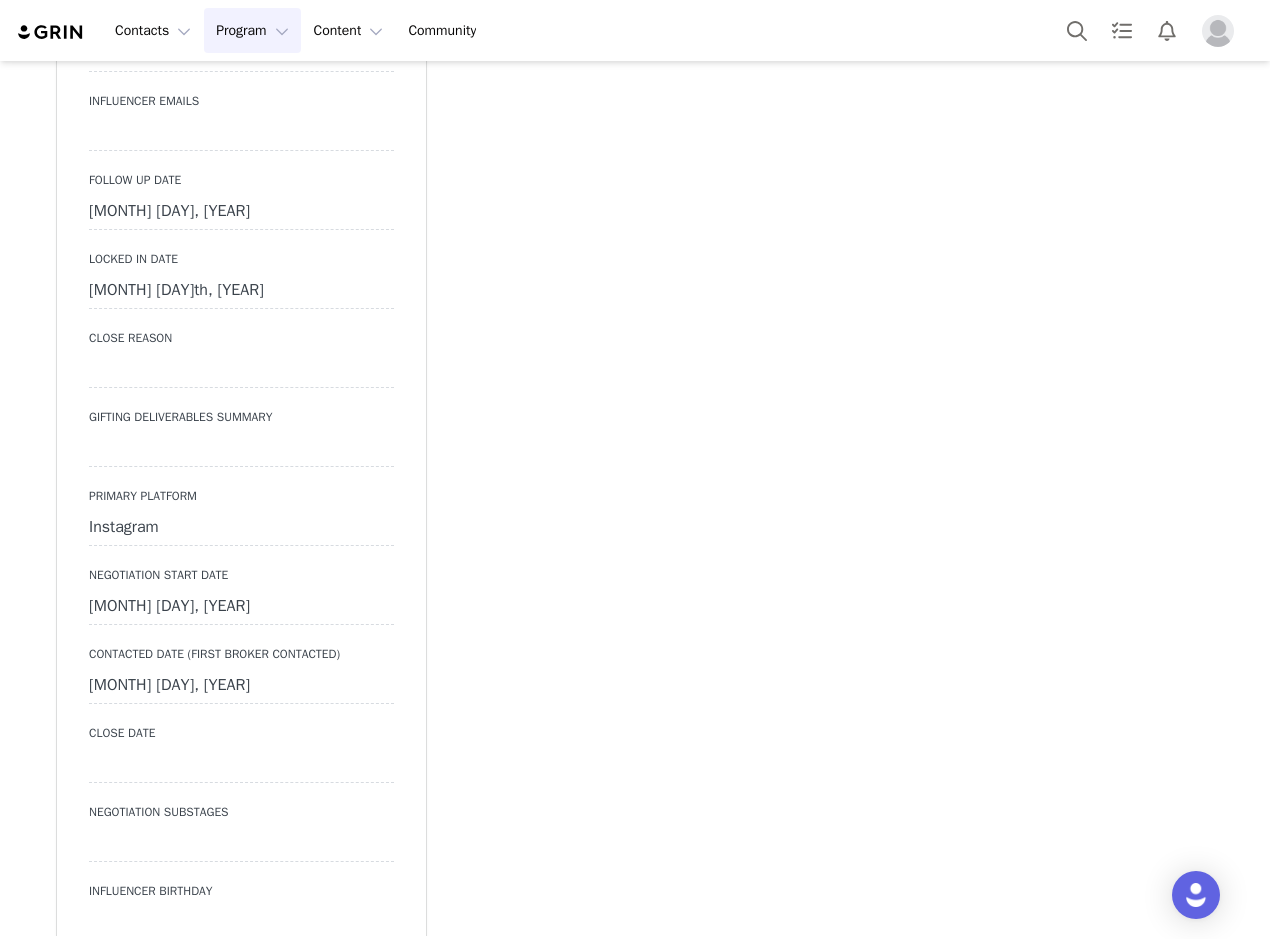 click on "July 21st, 2025" at bounding box center (241, 212) 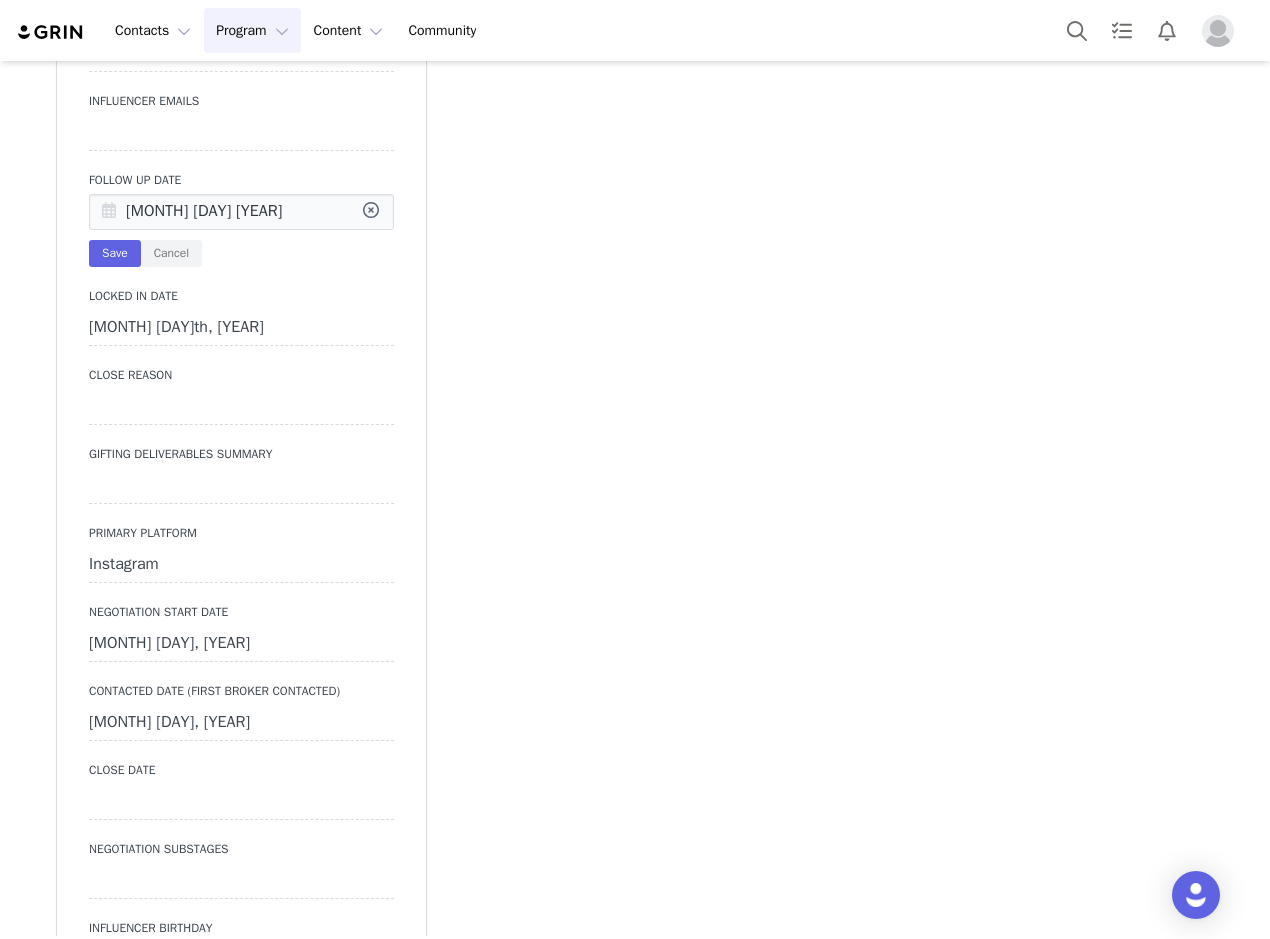 drag, startPoint x: 104, startPoint y: 220, endPoint x: 292, endPoint y: 381, distance: 247.51767 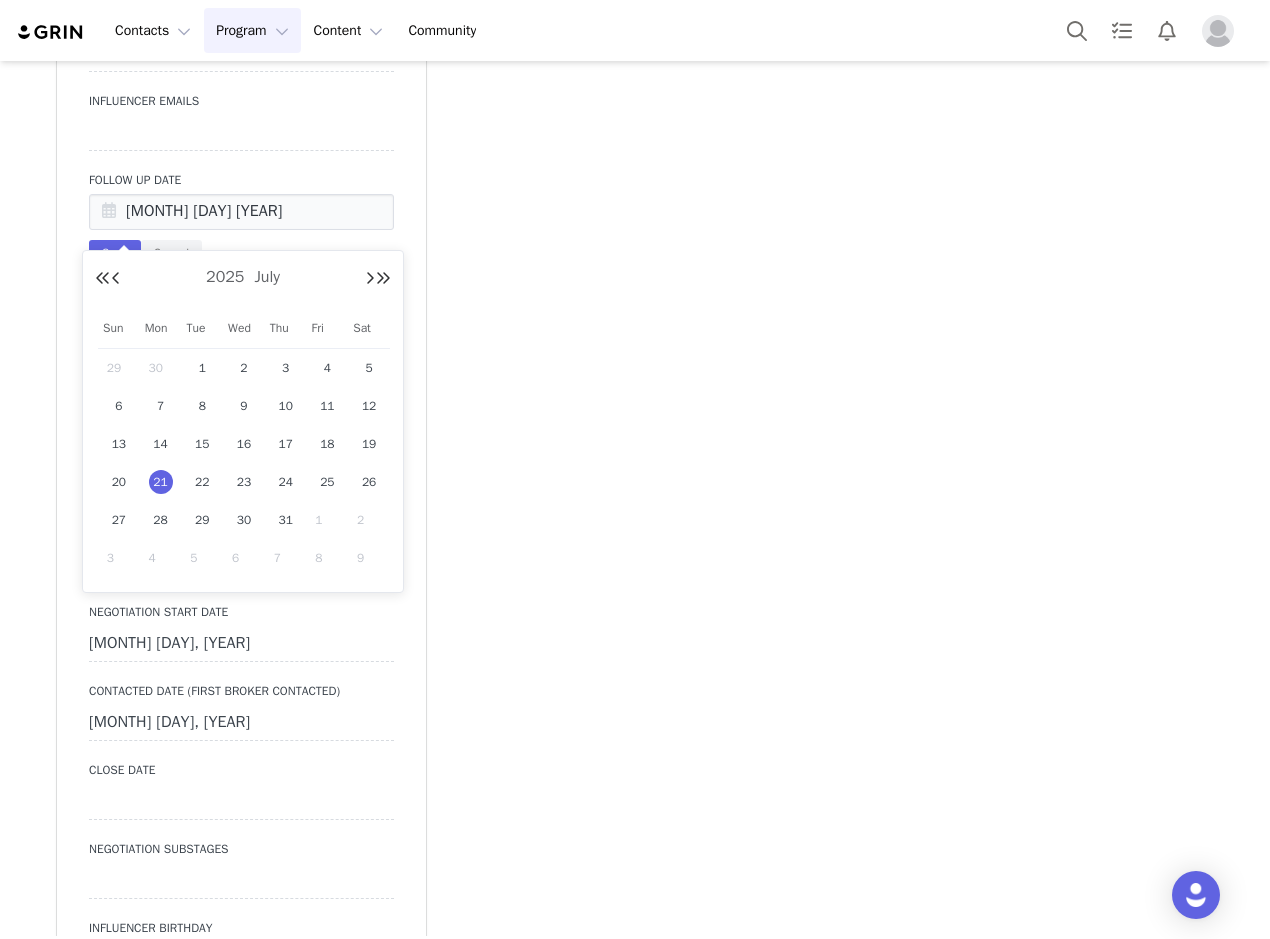 click on "1" at bounding box center (327, 520) 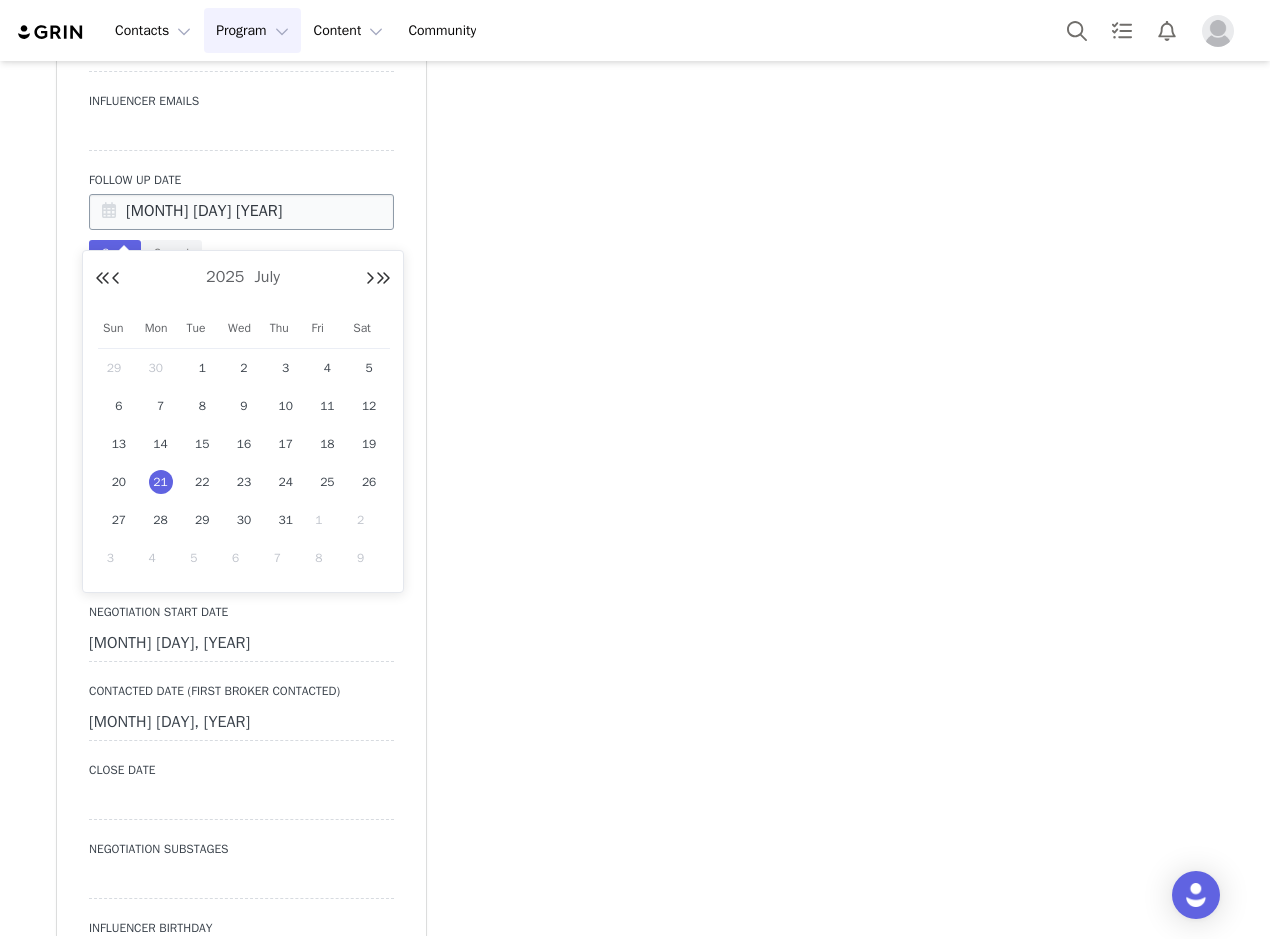 type on "Aug 01 2025" 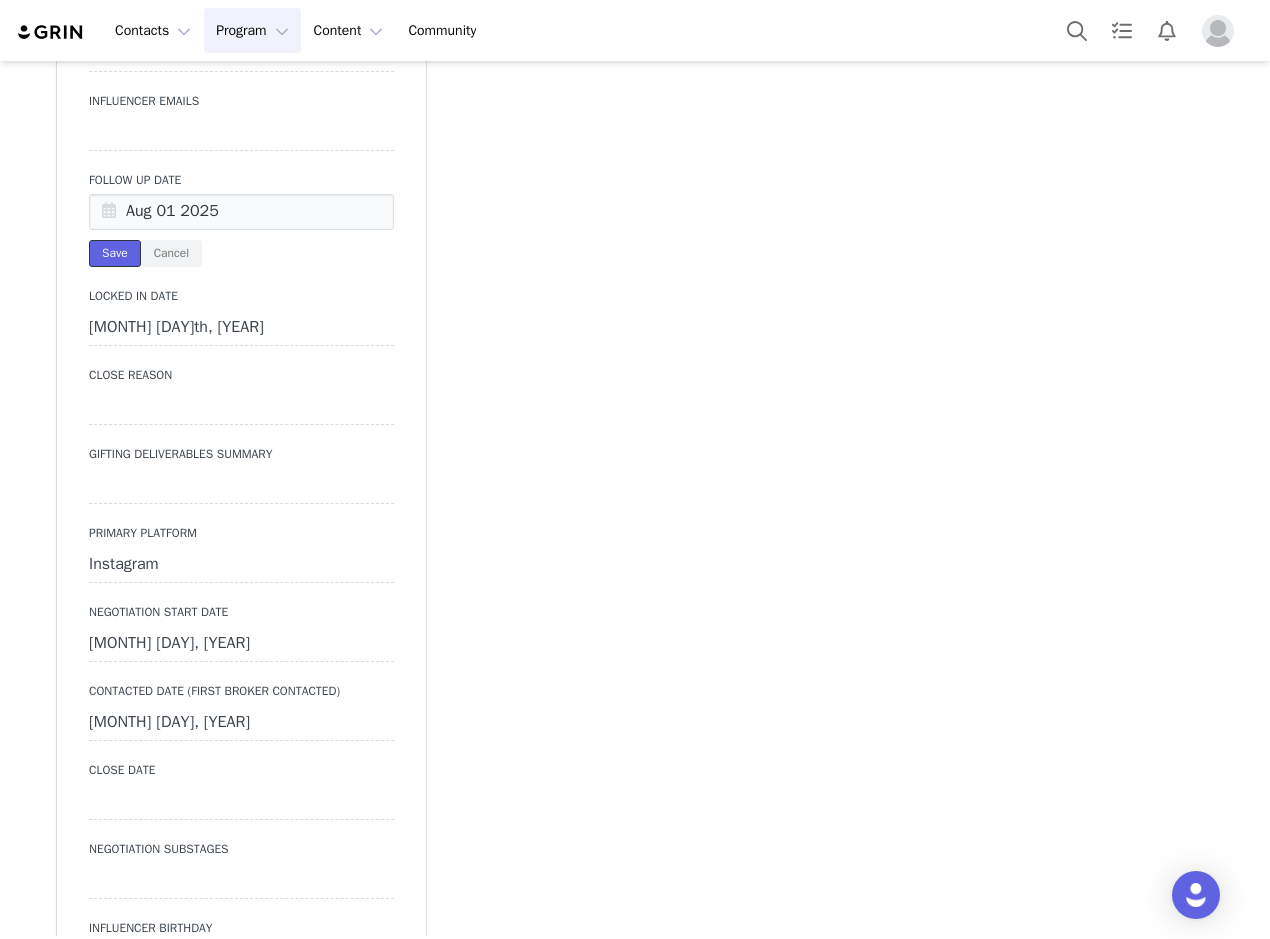 click on "Save" at bounding box center [115, 253] 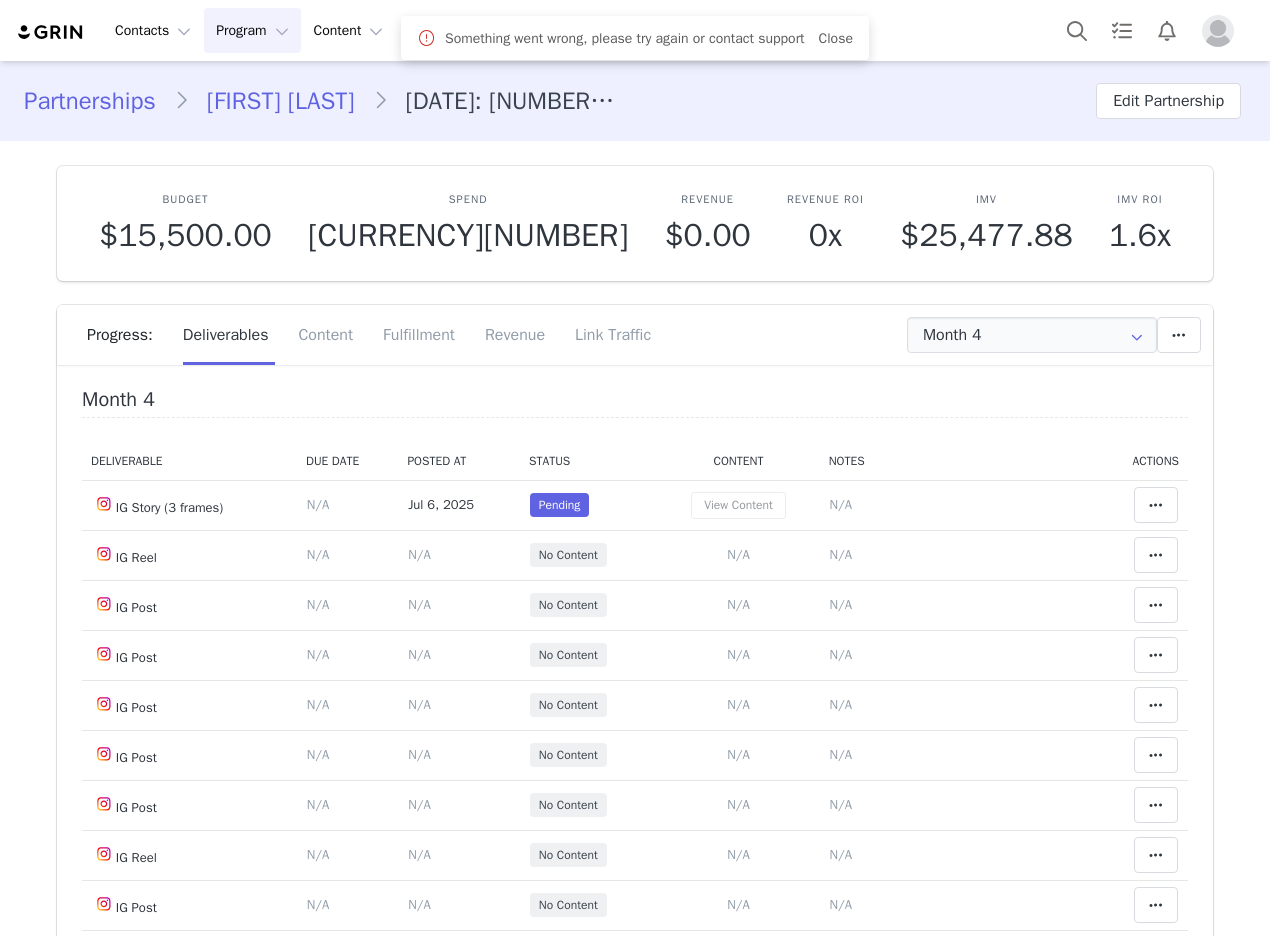 scroll, scrollTop: 0, scrollLeft: 0, axis: both 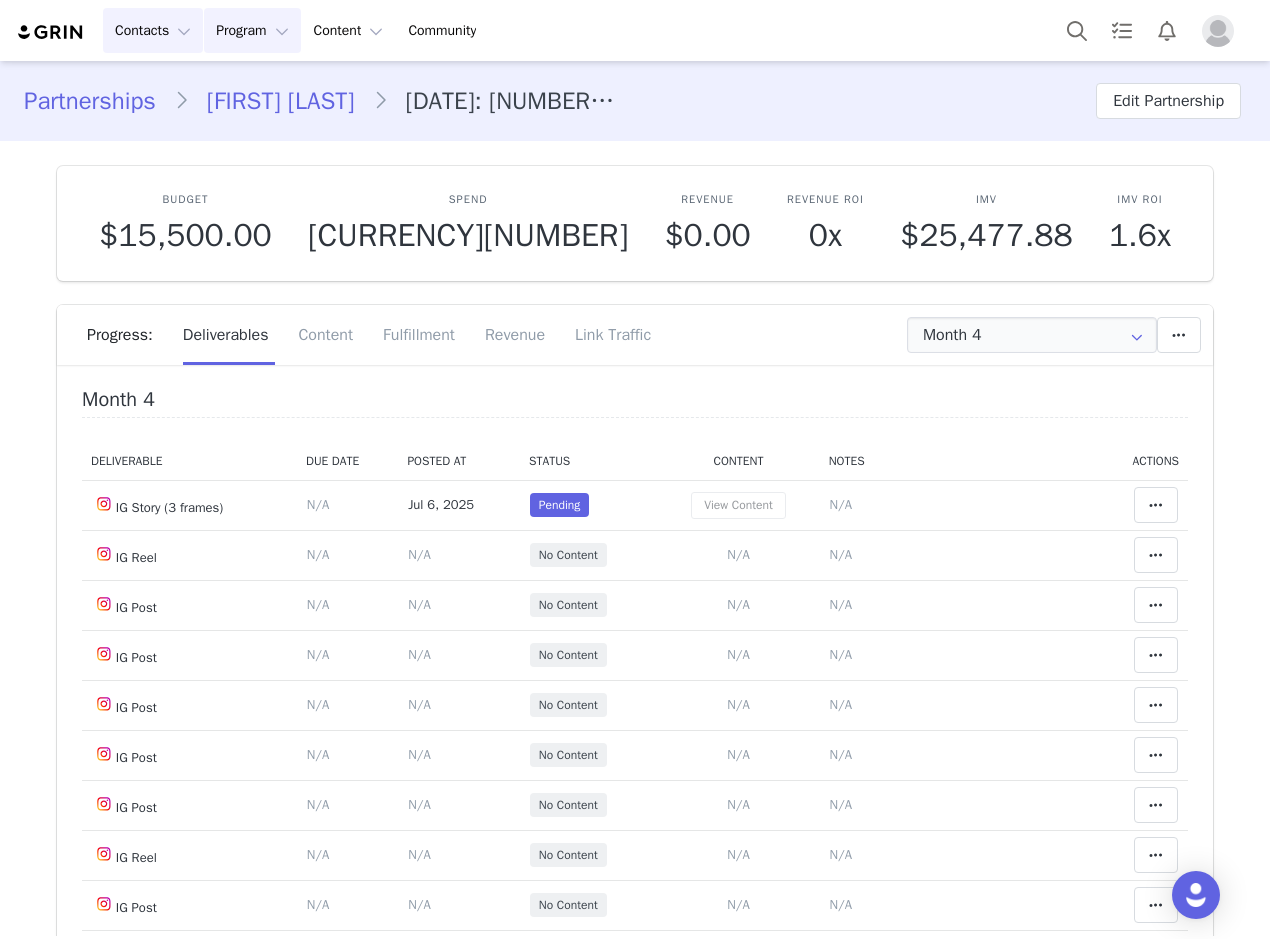 click on "Contacts Contacts" at bounding box center [153, 30] 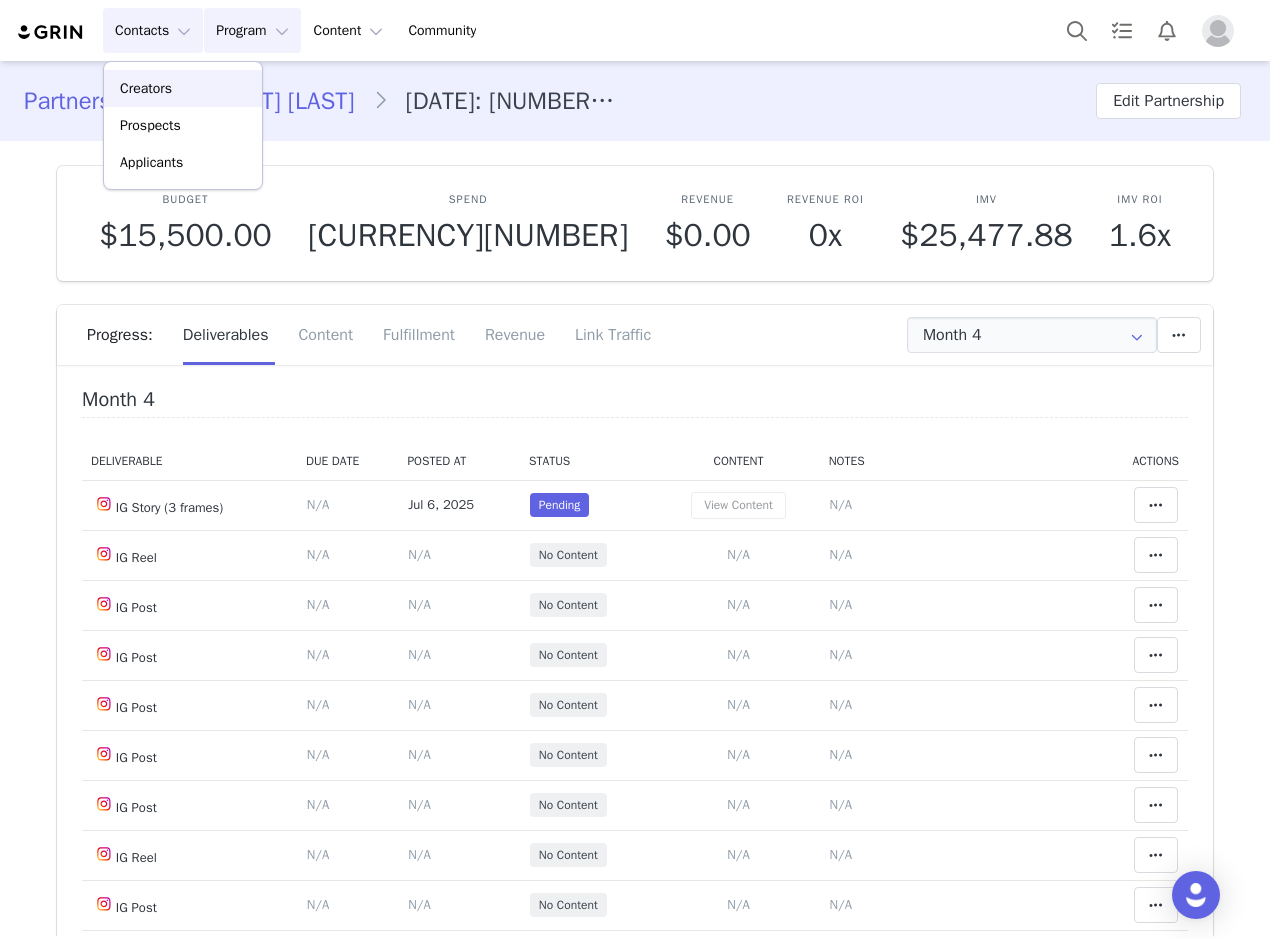 click on "Creators" at bounding box center (183, 88) 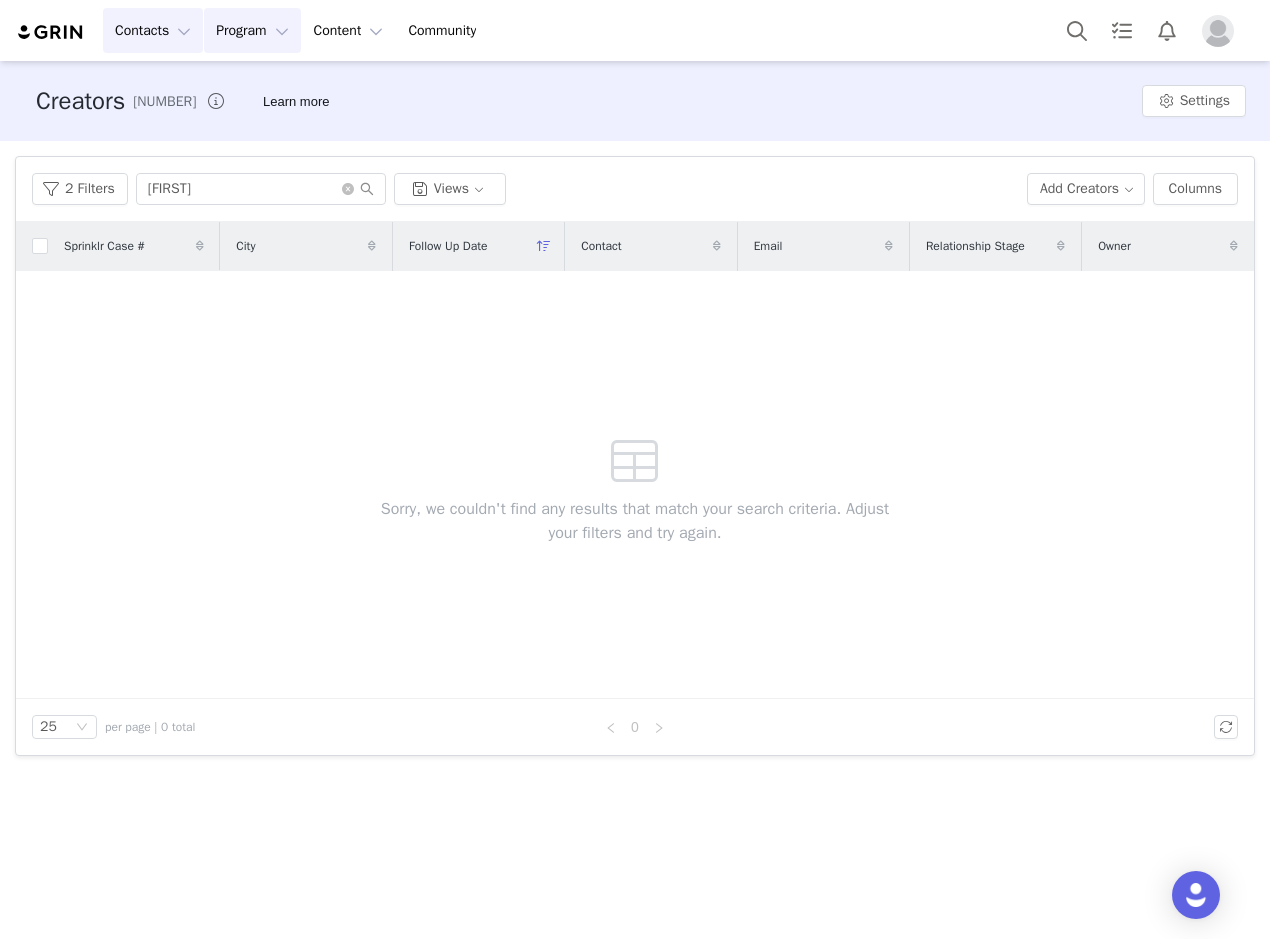 click on "Program Program" at bounding box center (252, 30) 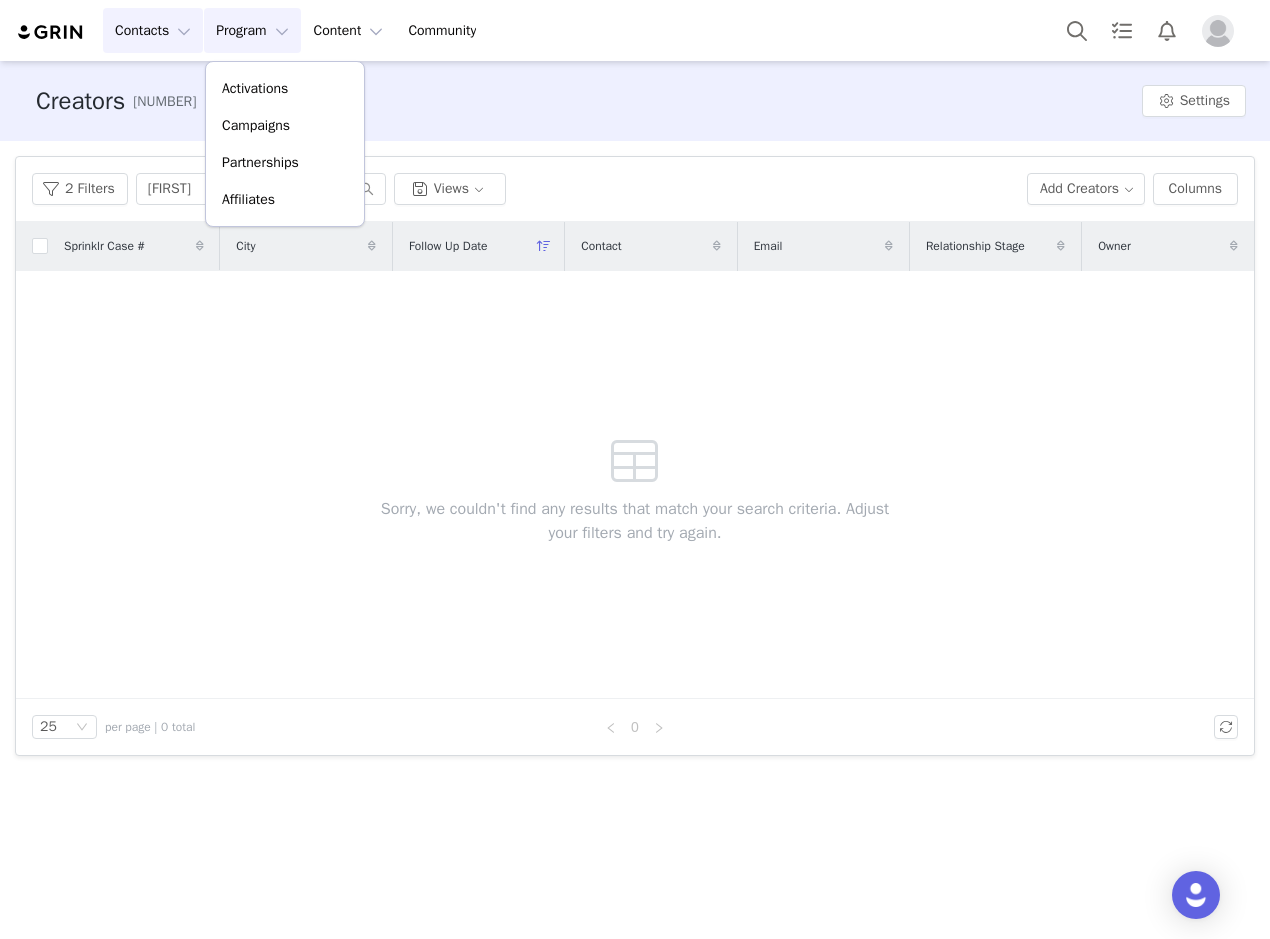 click on "Contacts Contacts" at bounding box center [153, 30] 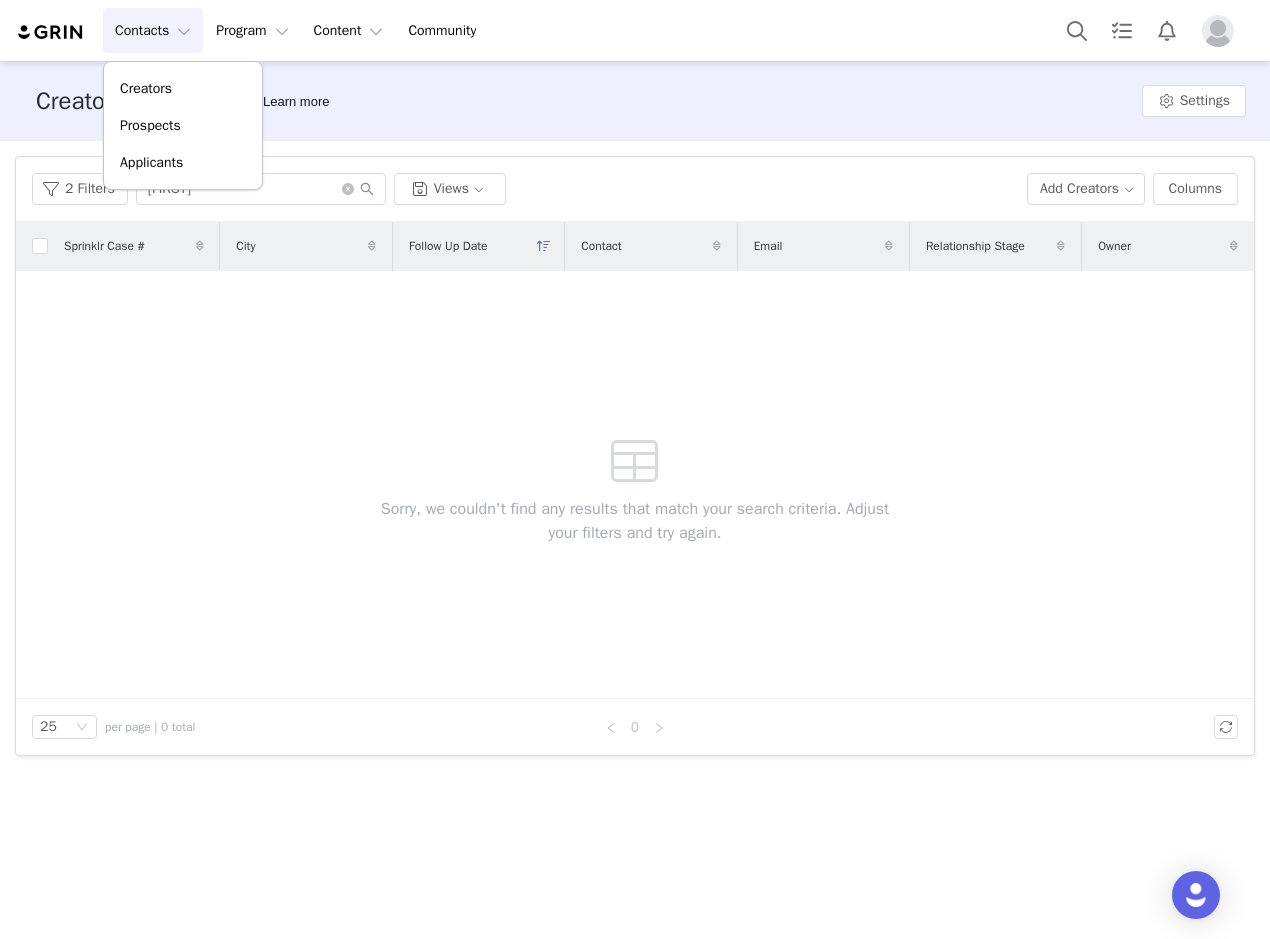 click on "Creators Prospects Applicants" at bounding box center [183, 125] 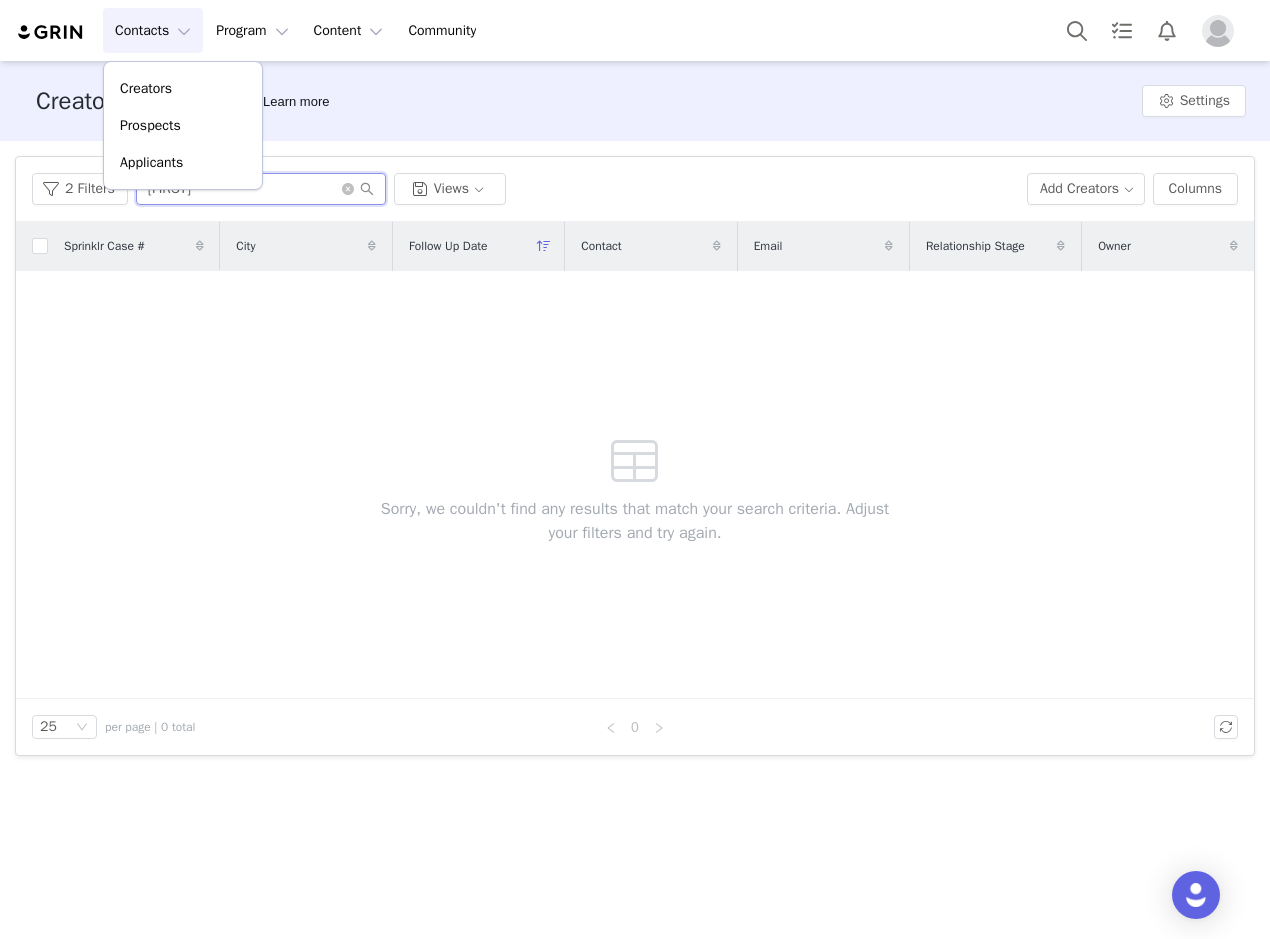 click on "nancy" at bounding box center (261, 189) 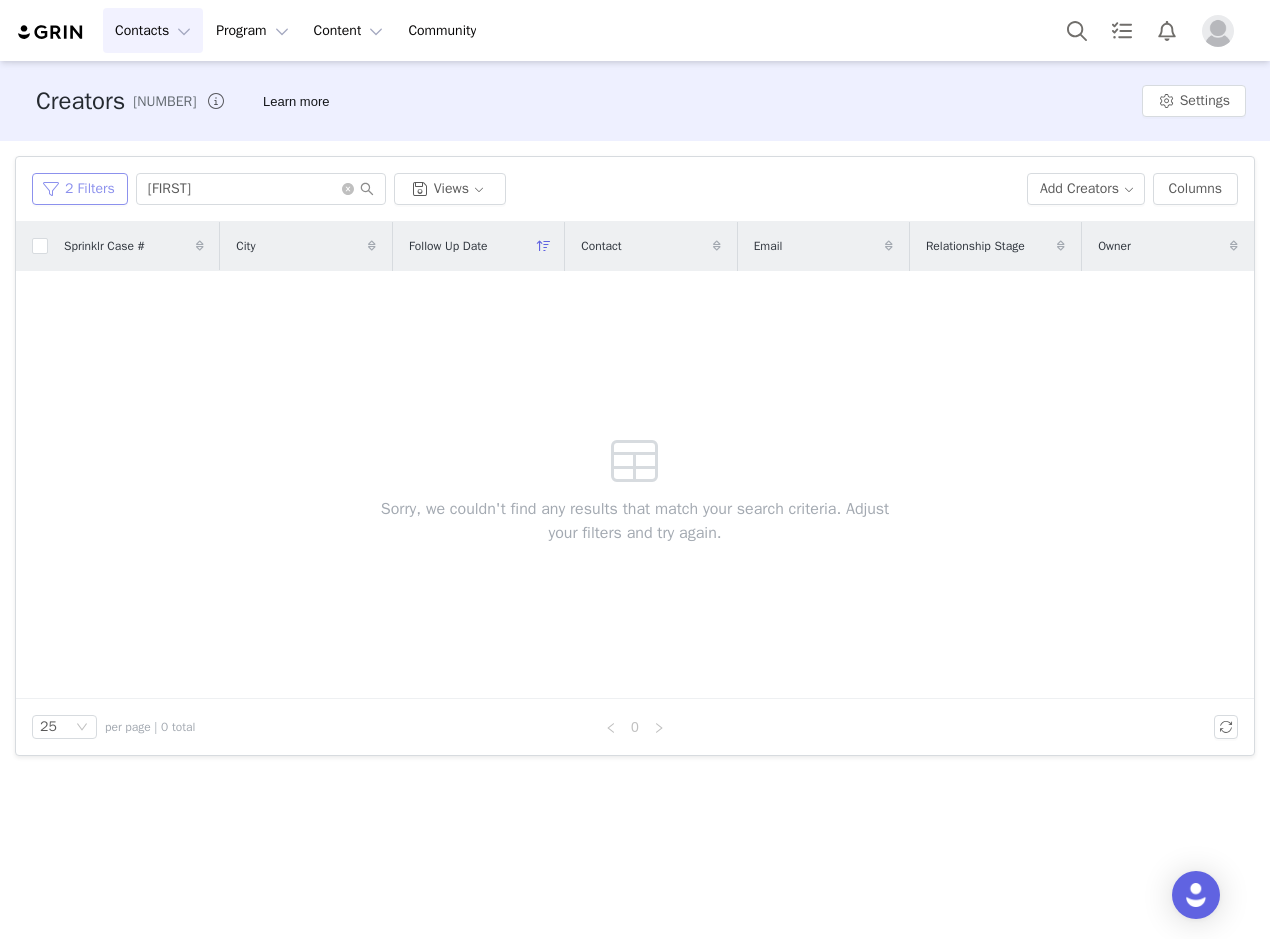 click on "2 Filters" at bounding box center (80, 189) 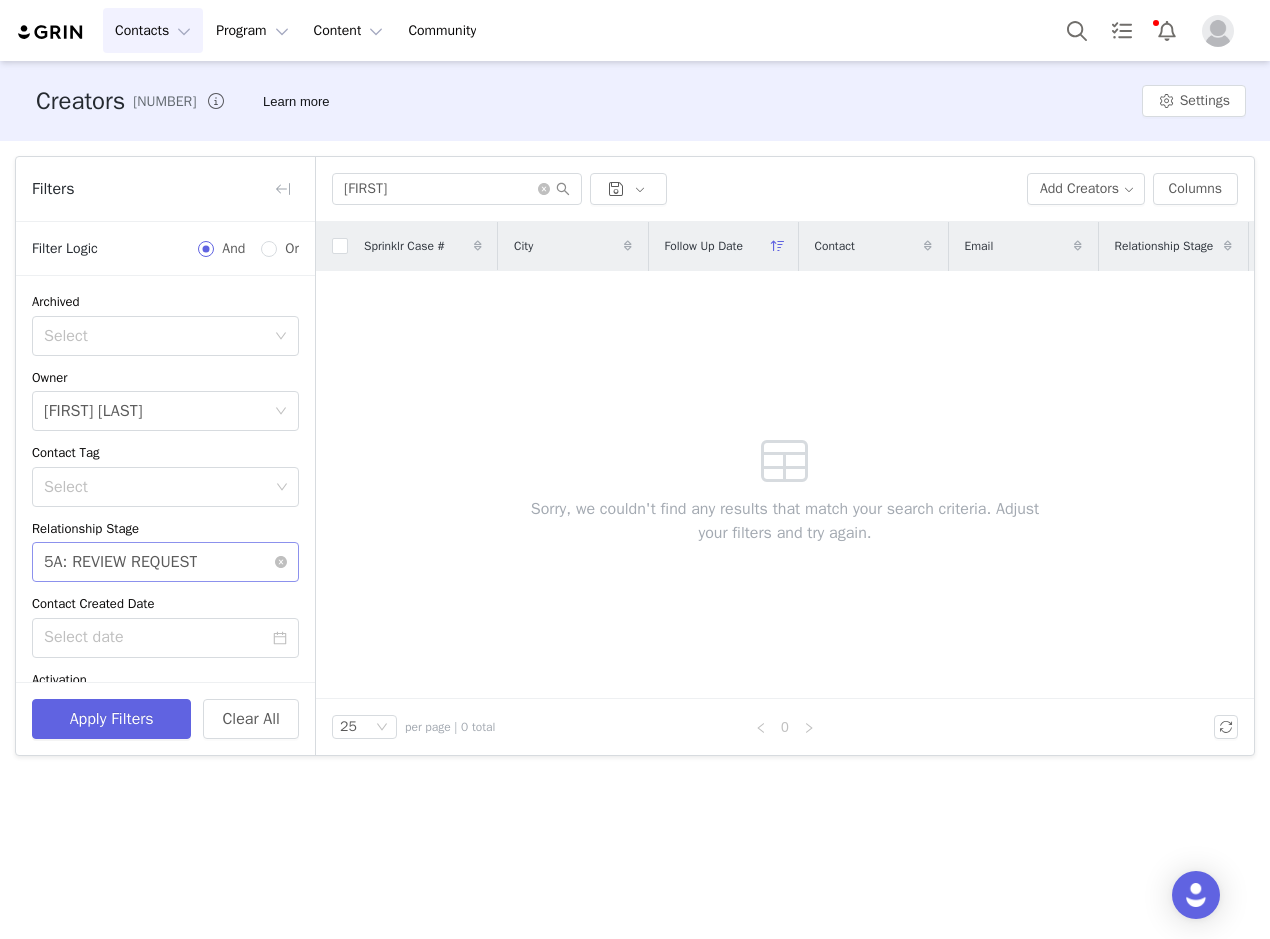 drag, startPoint x: 228, startPoint y: 558, endPoint x: 218, endPoint y: 559, distance: 10.049875 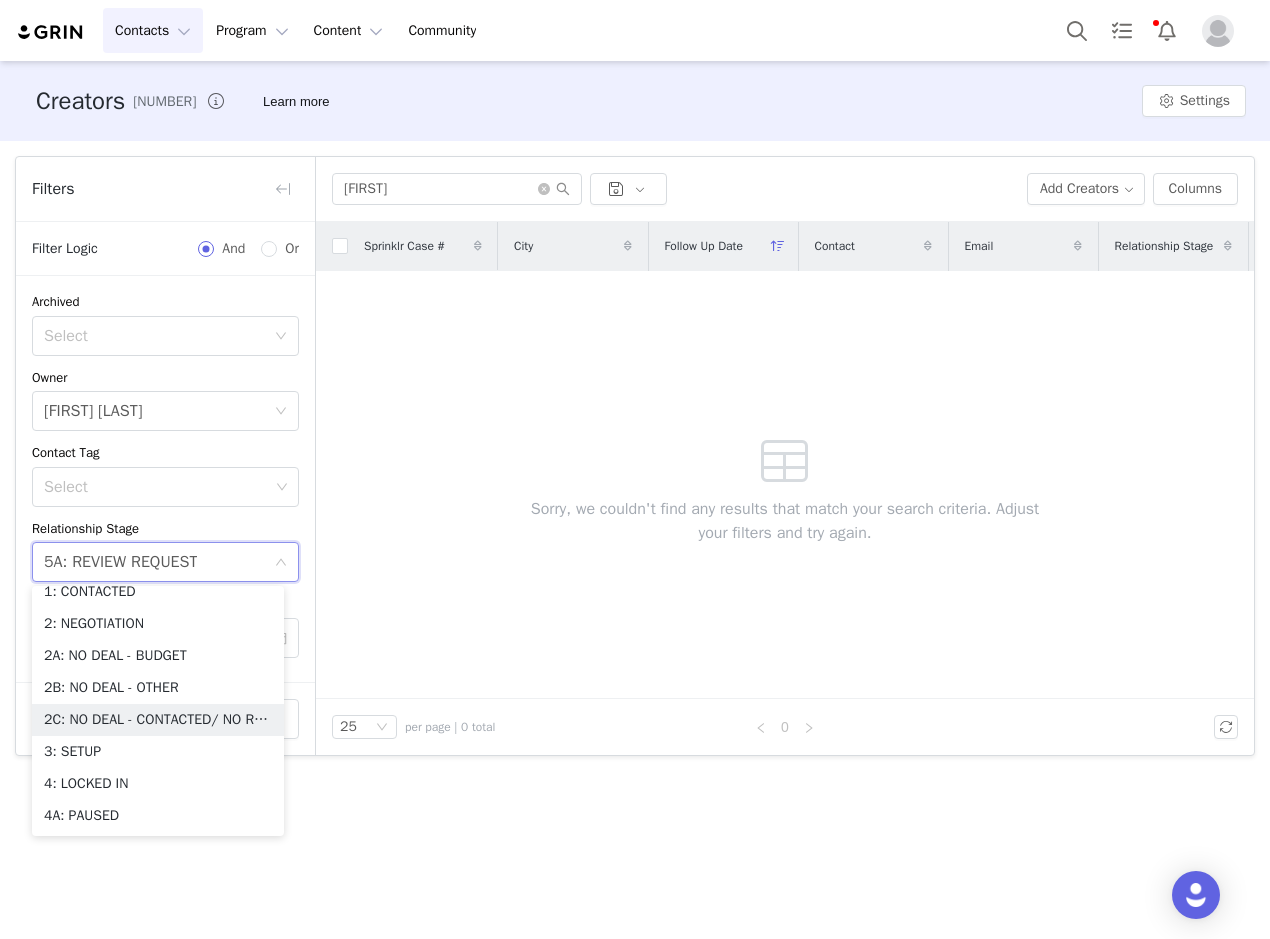scroll, scrollTop: 0, scrollLeft: 0, axis: both 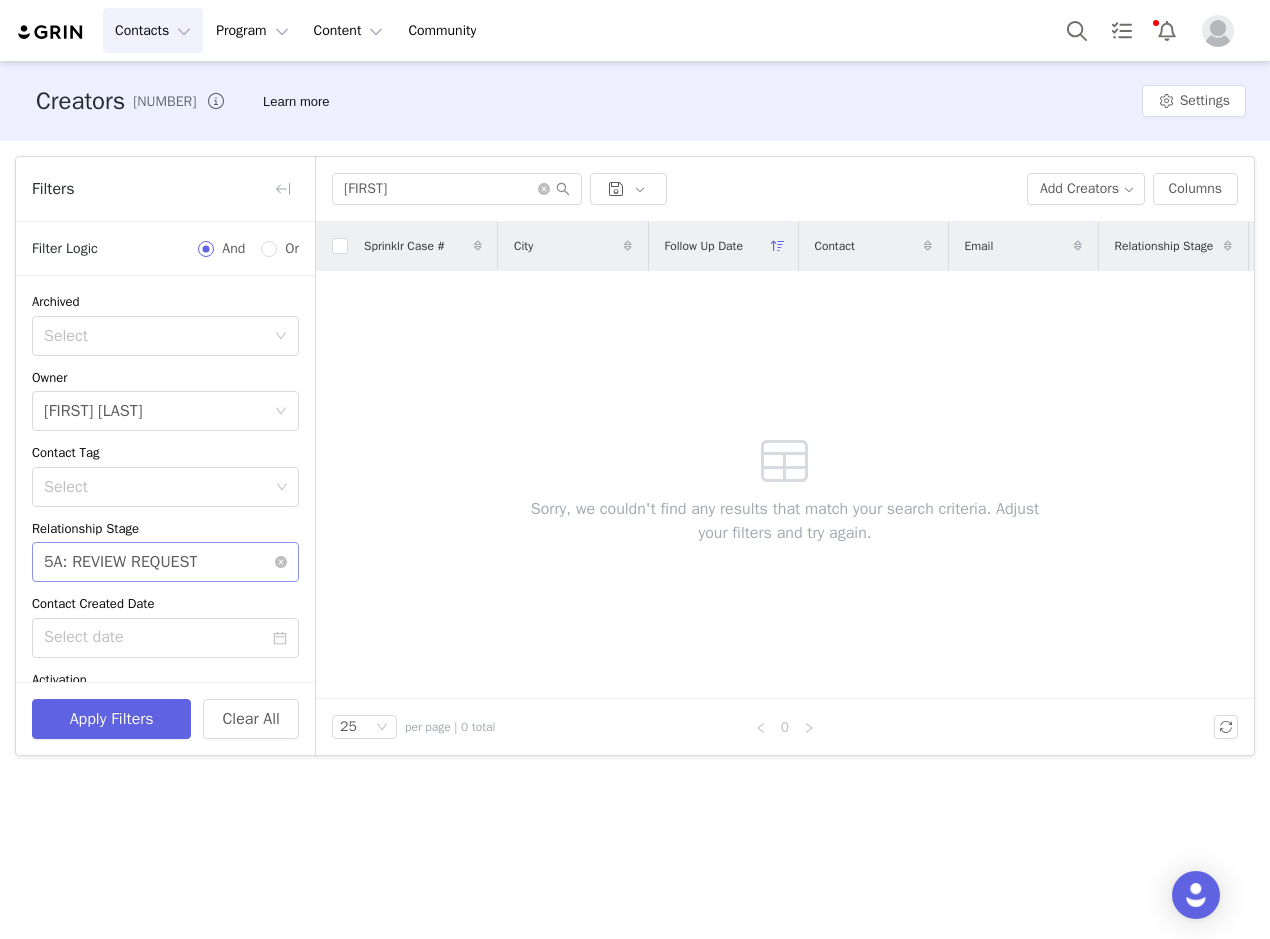 click on "Select 5A: REVIEW REQUEST" at bounding box center [159, 562] 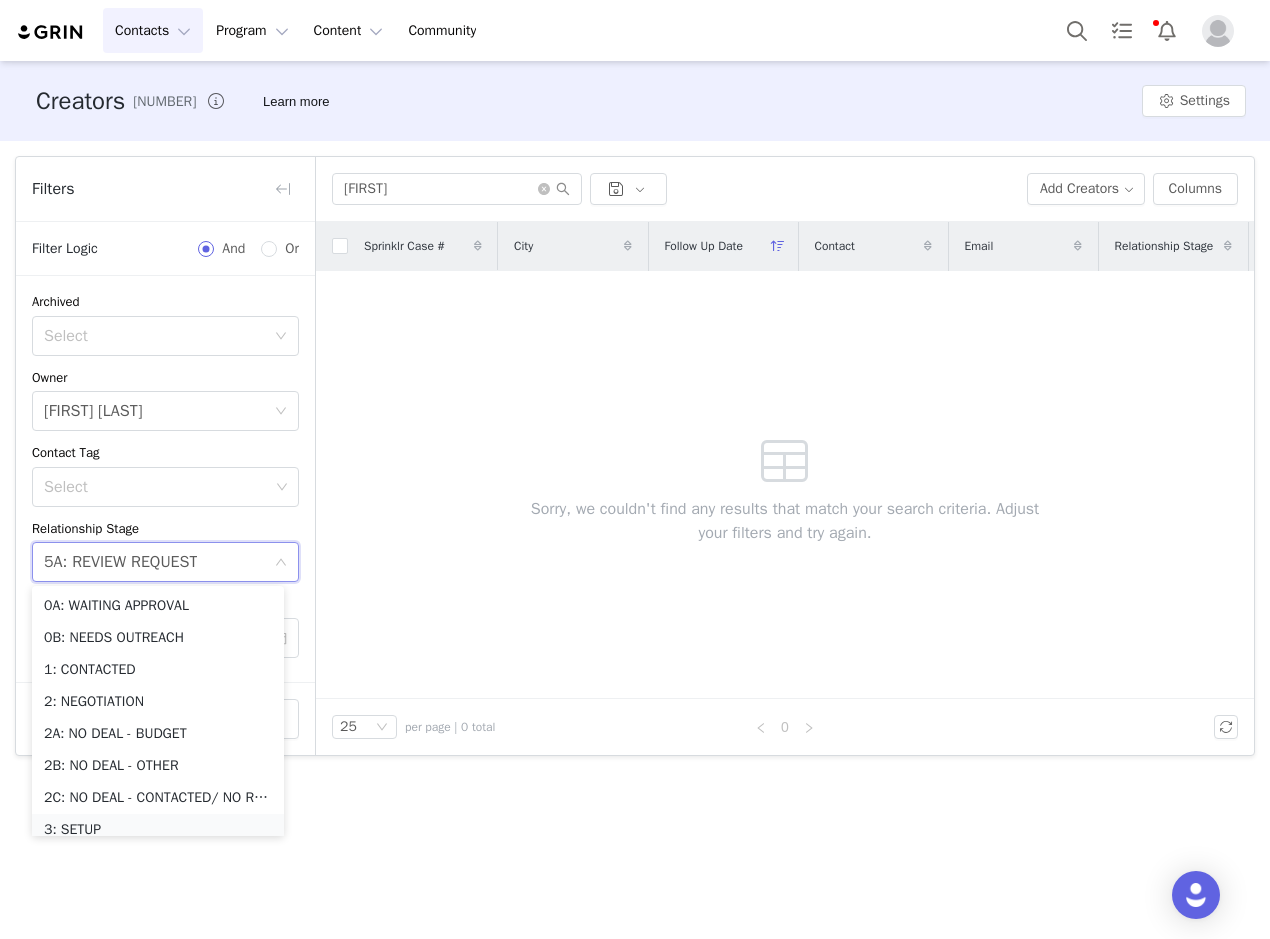 scroll, scrollTop: 170, scrollLeft: 0, axis: vertical 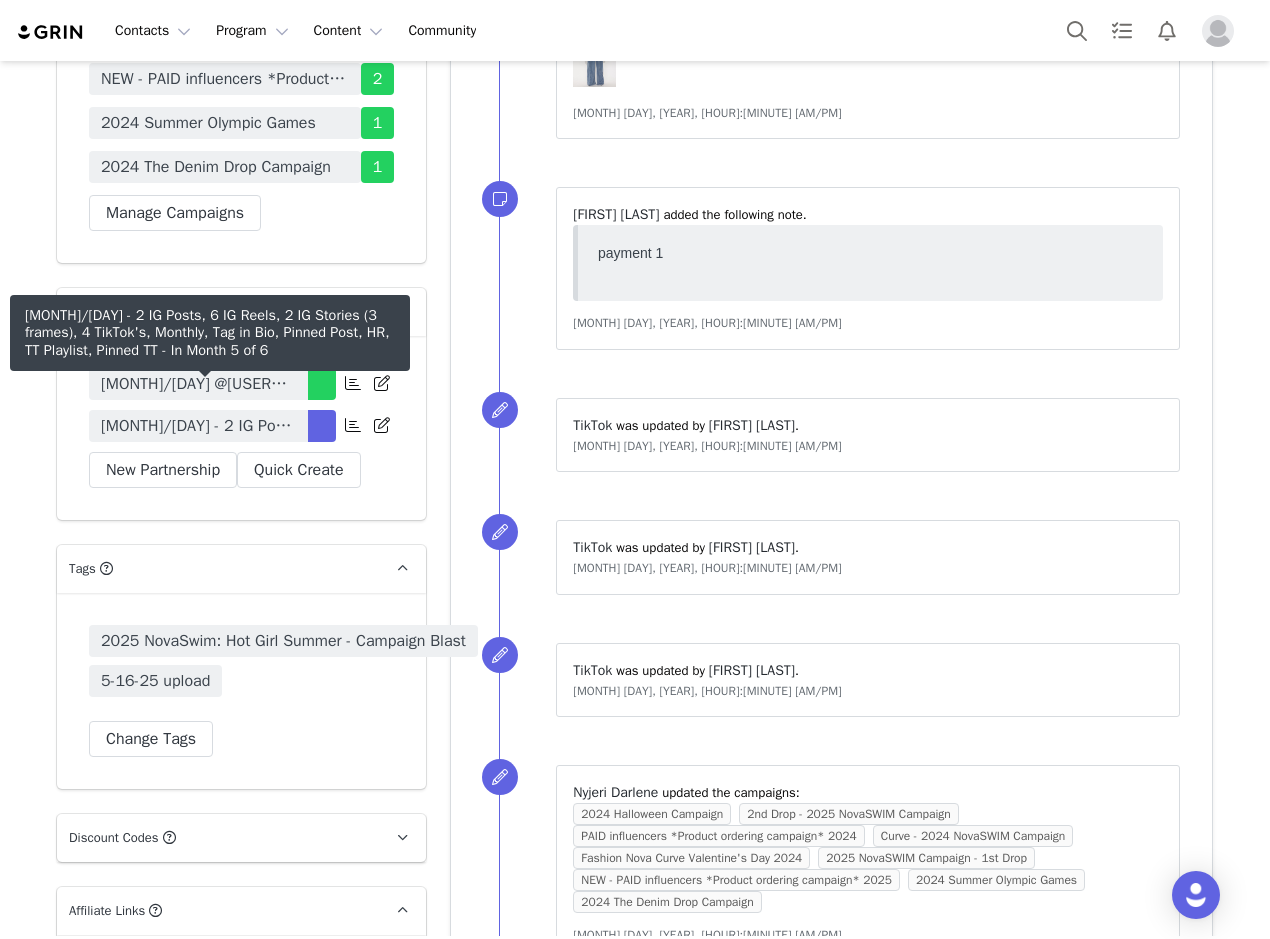 click on "[MONTH]/[DAY] - 2 IG Posts, 6 IG Reels, 2 IG Stories (3 frames), 4 TikTok's, Monthly, Tag in Bio, Pinned Post, HR, TT Playlist, Pinned TT" at bounding box center (198, 426) 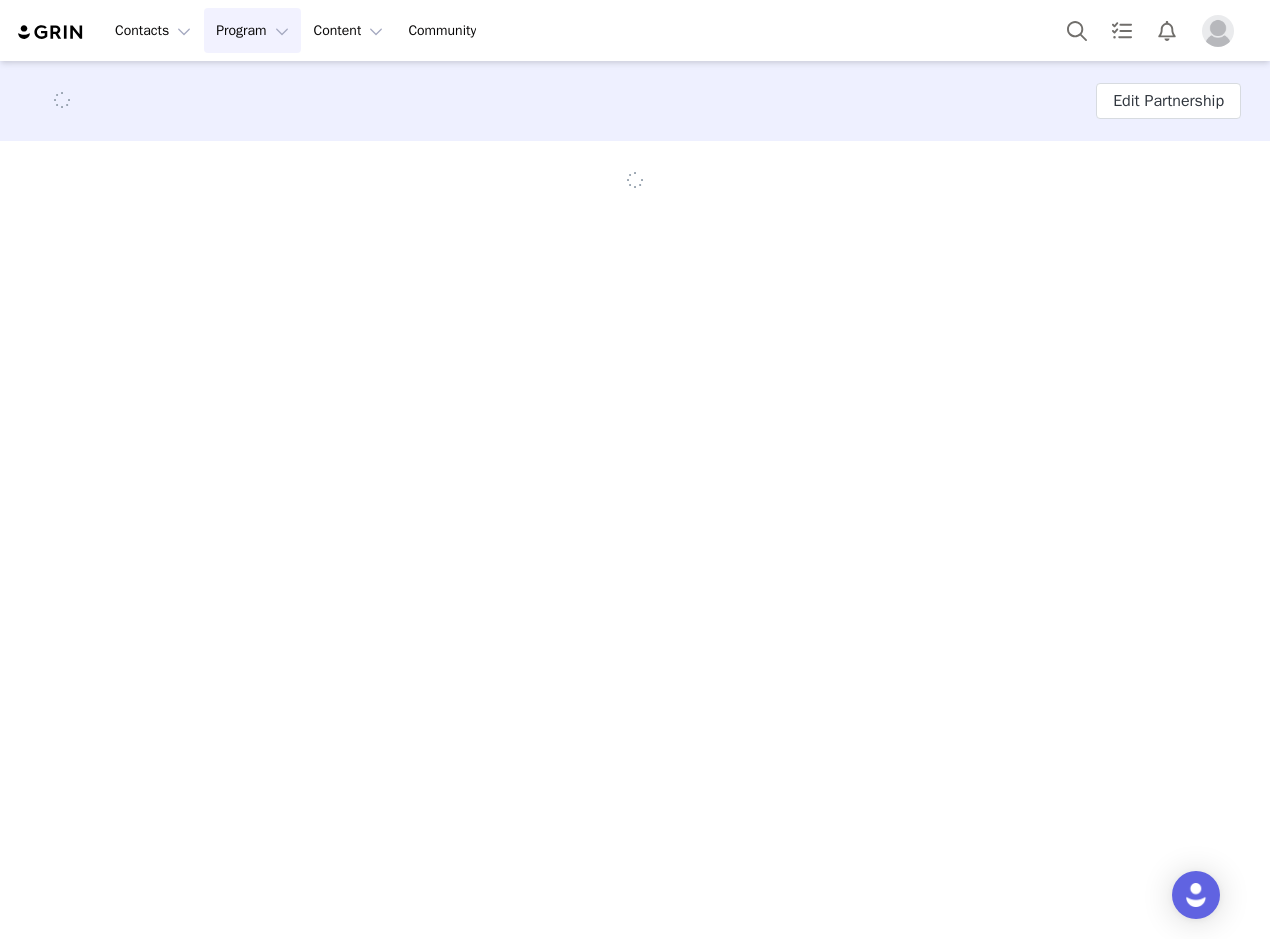 scroll, scrollTop: 0, scrollLeft: 0, axis: both 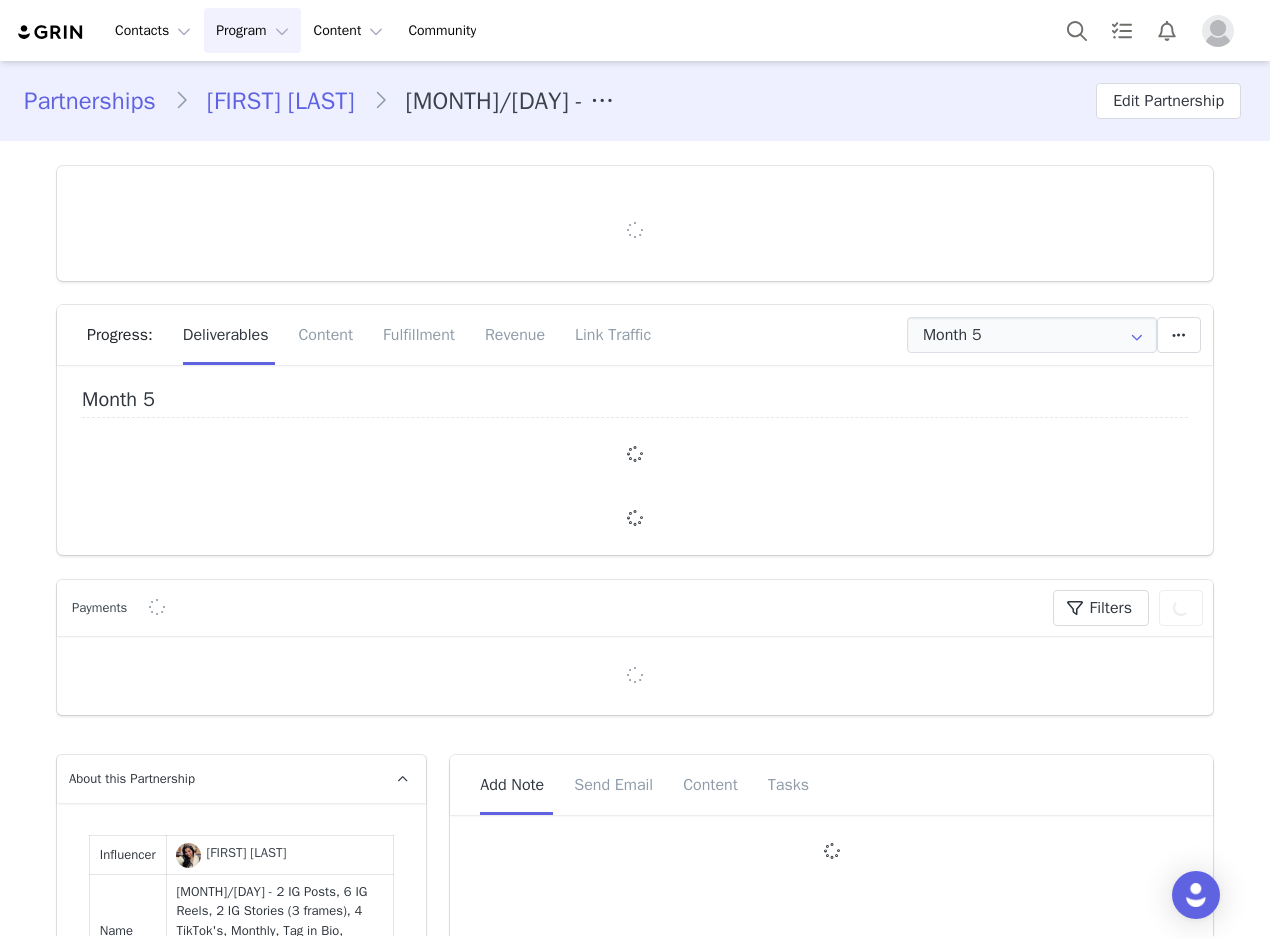 type on "+1 (United States)" 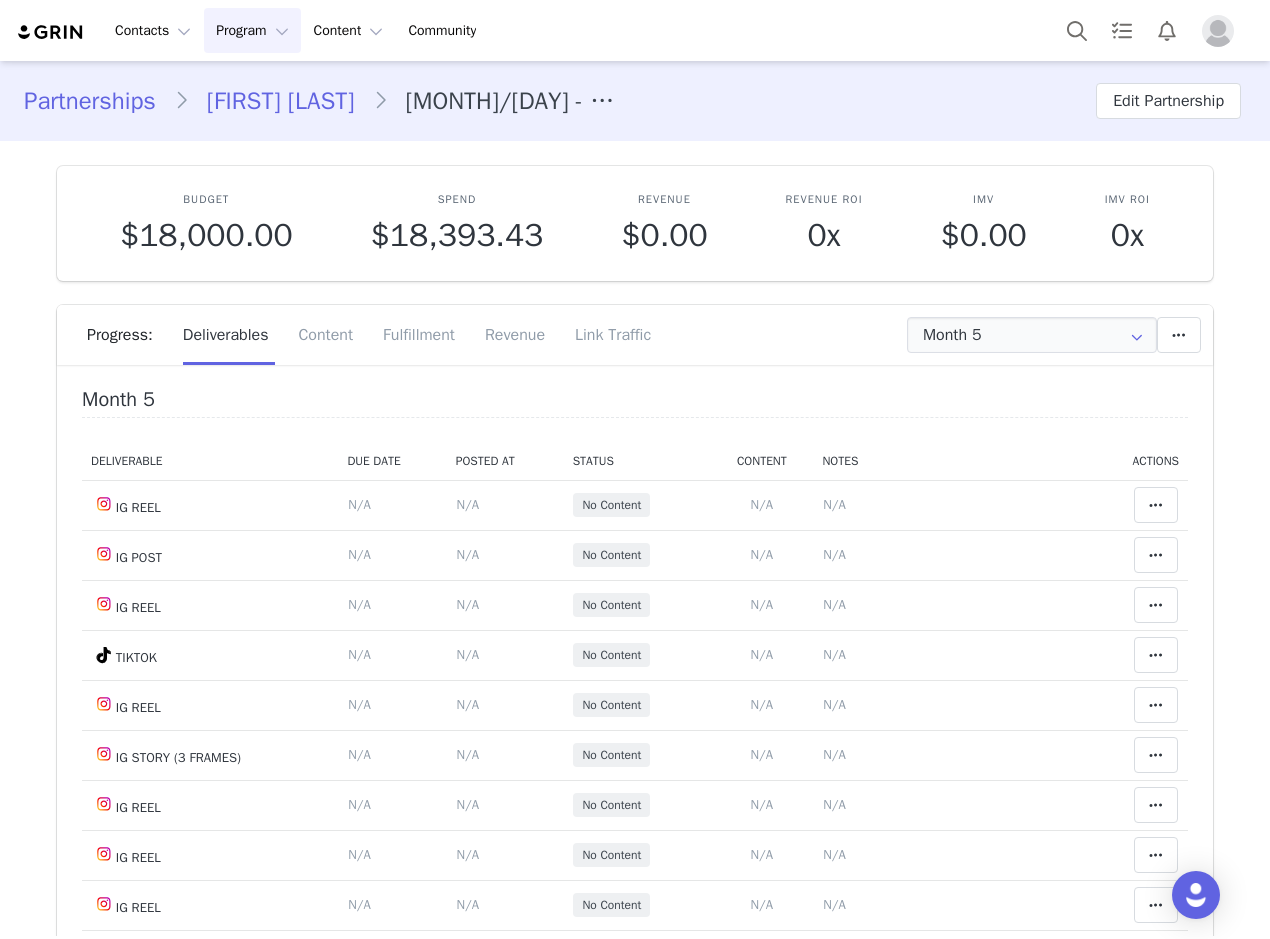 scroll, scrollTop: 0, scrollLeft: 0, axis: both 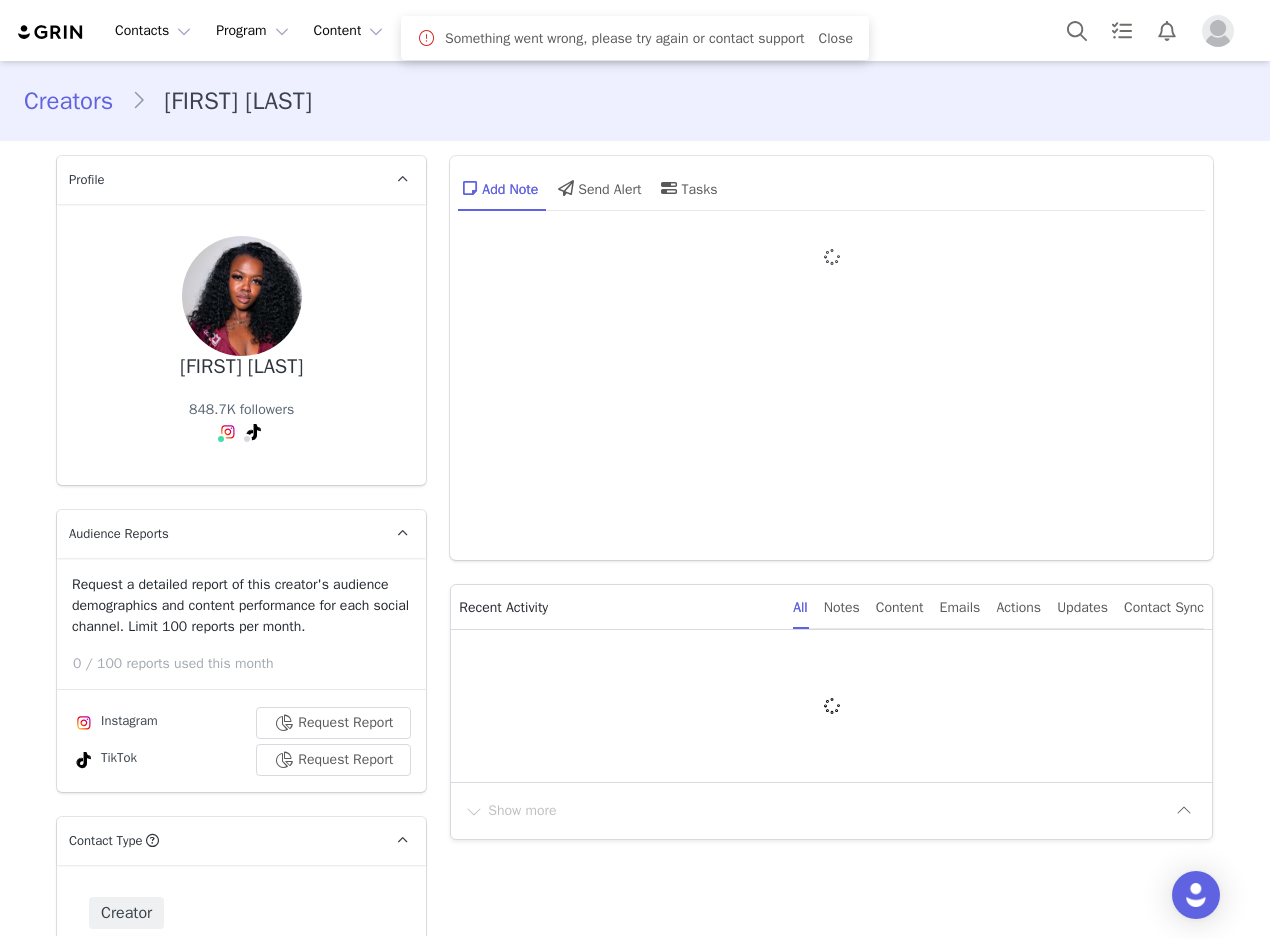 type on "+1 (United States)" 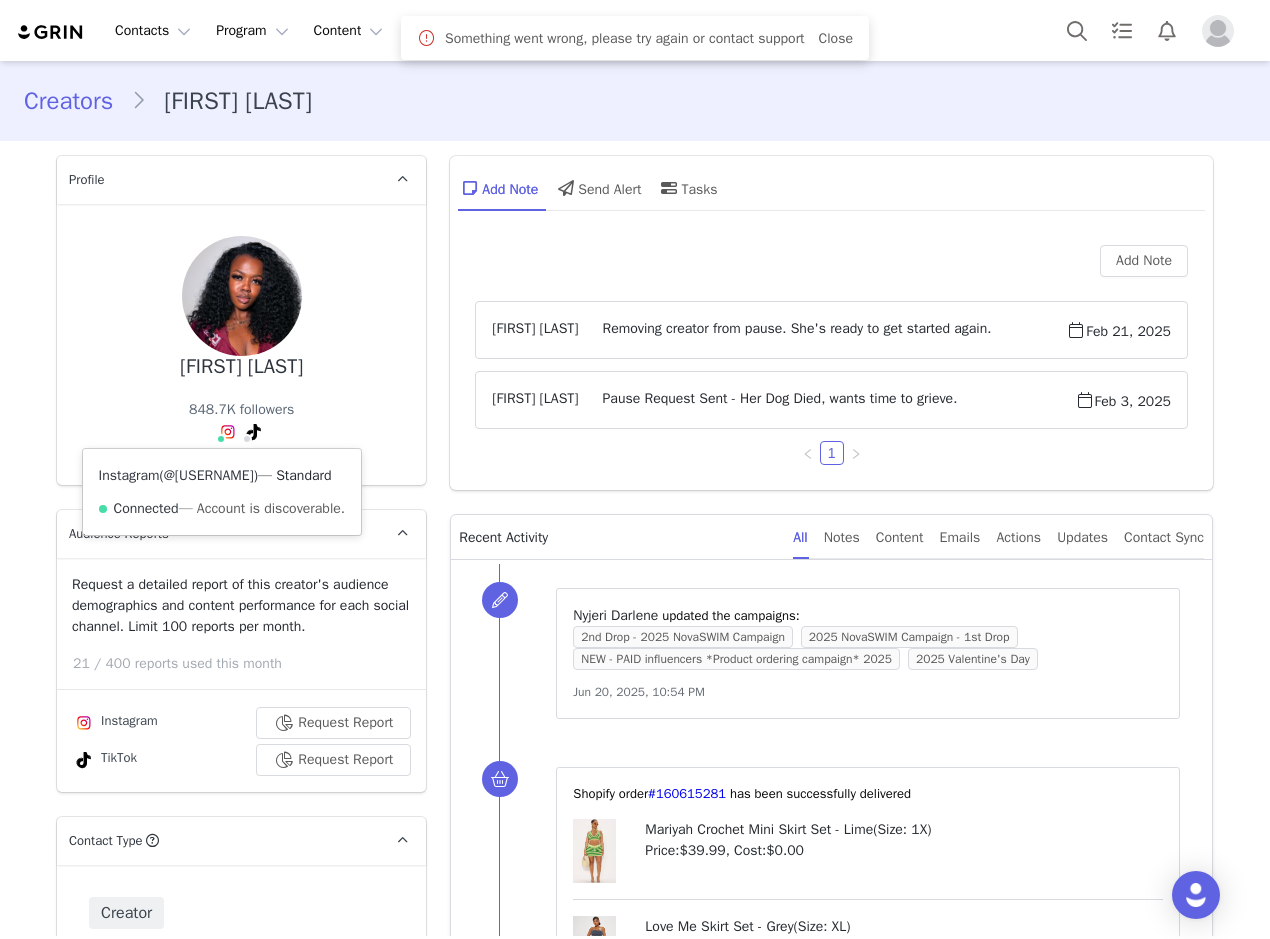 click on "@[USERNAME]" at bounding box center (209, 475) 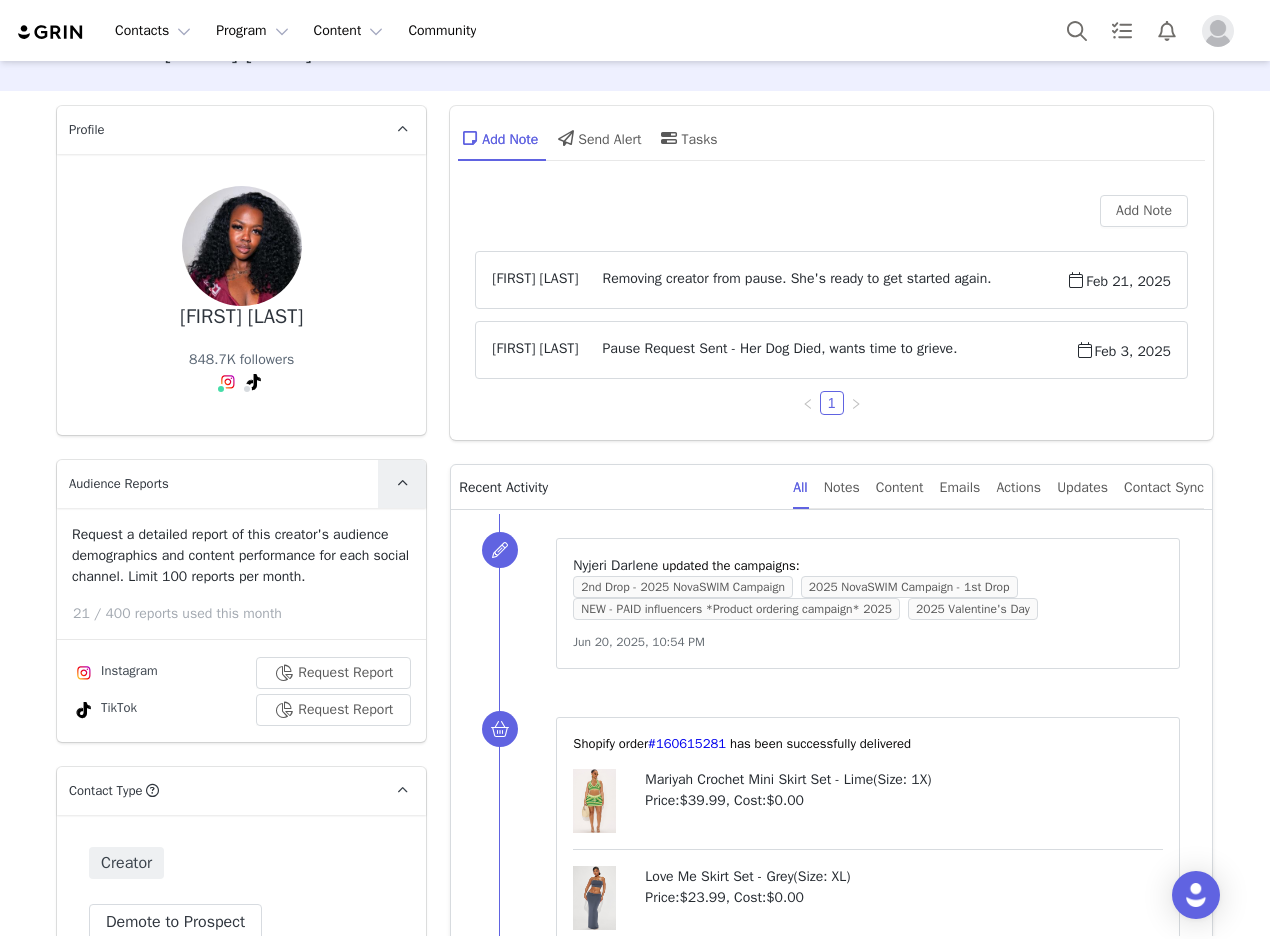 scroll, scrollTop: 0, scrollLeft: 0, axis: both 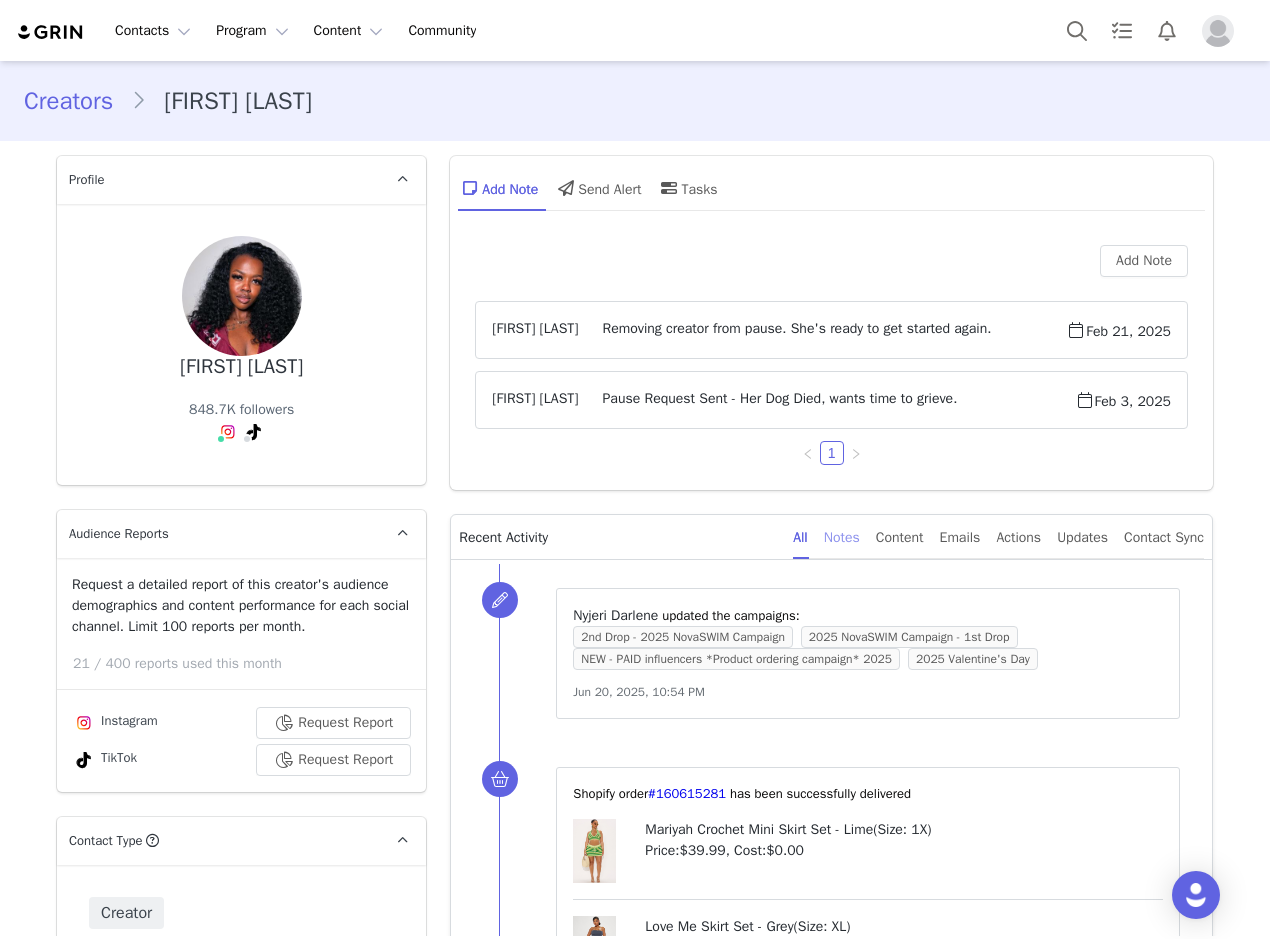 click on "Notes" at bounding box center [842, 537] 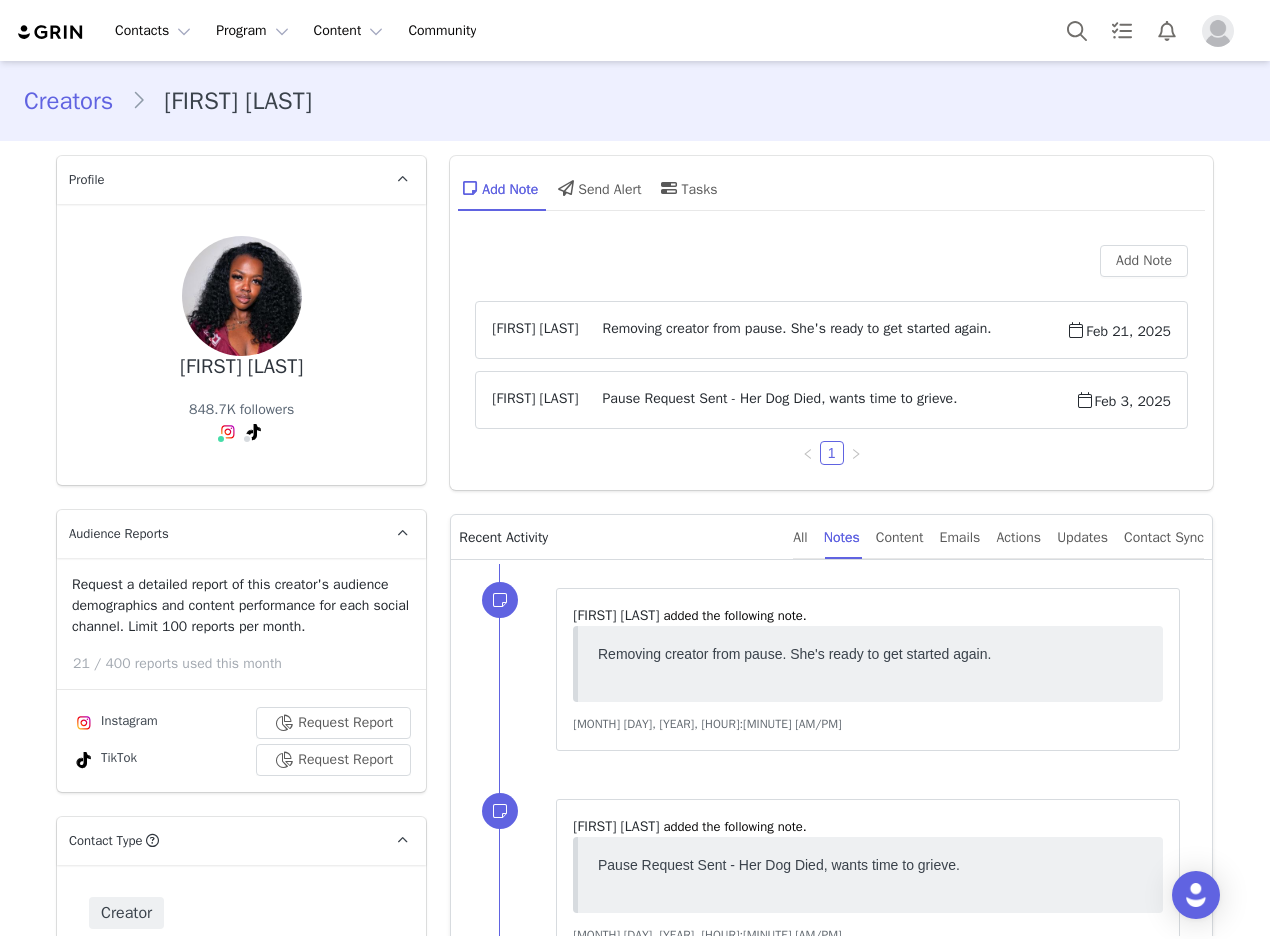 scroll, scrollTop: 0, scrollLeft: 0, axis: both 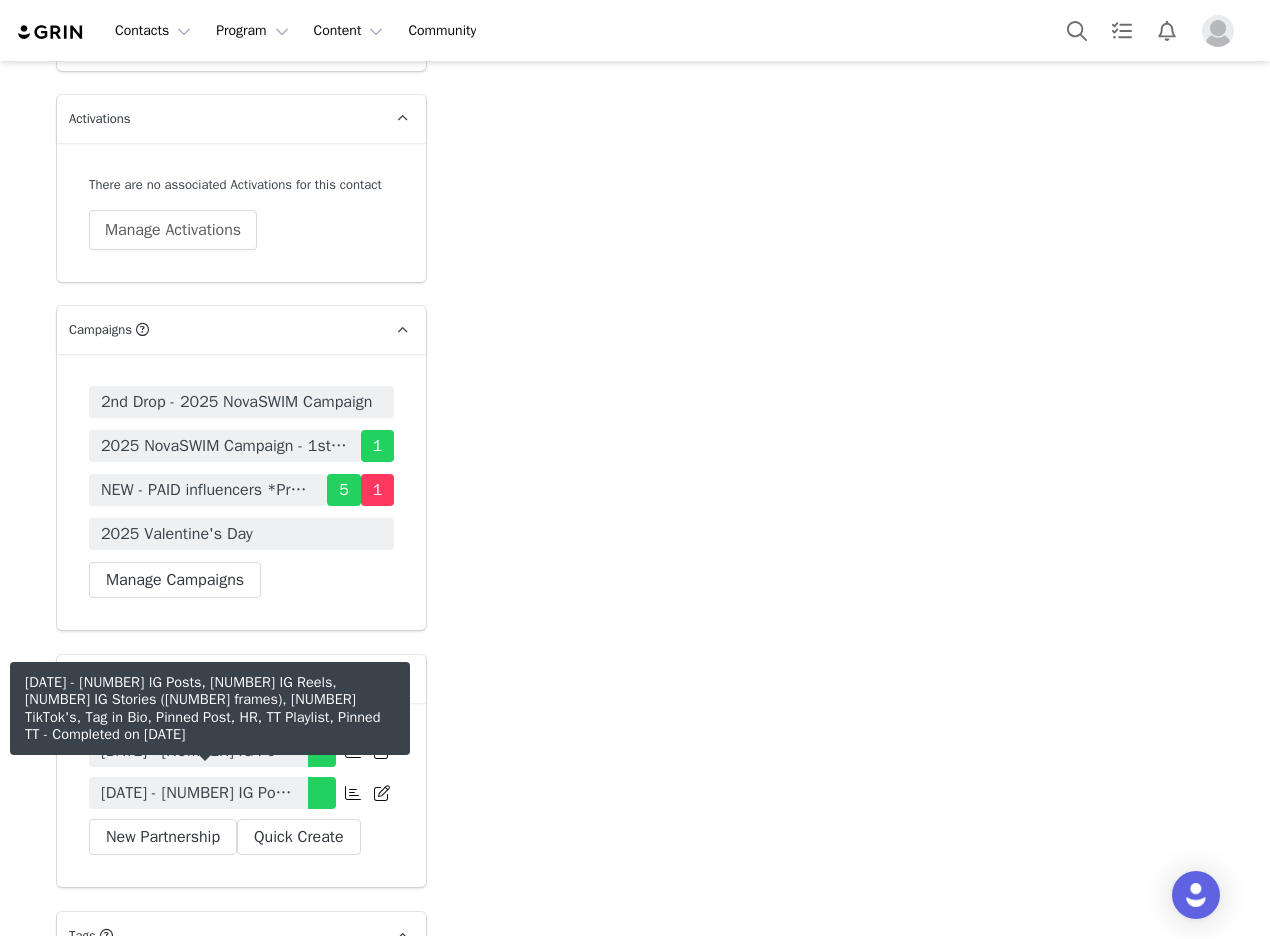 click on "[DATE] - [NUMBER] IG Posts, [NUMBER] IG Reels, [NUMBER] IG Stories ([NUMBER] frames), [NUMBER] TikTok's, Tag in Bio, Pinned Post, HR, TT Playlist, Pinned TT" at bounding box center (198, 793) 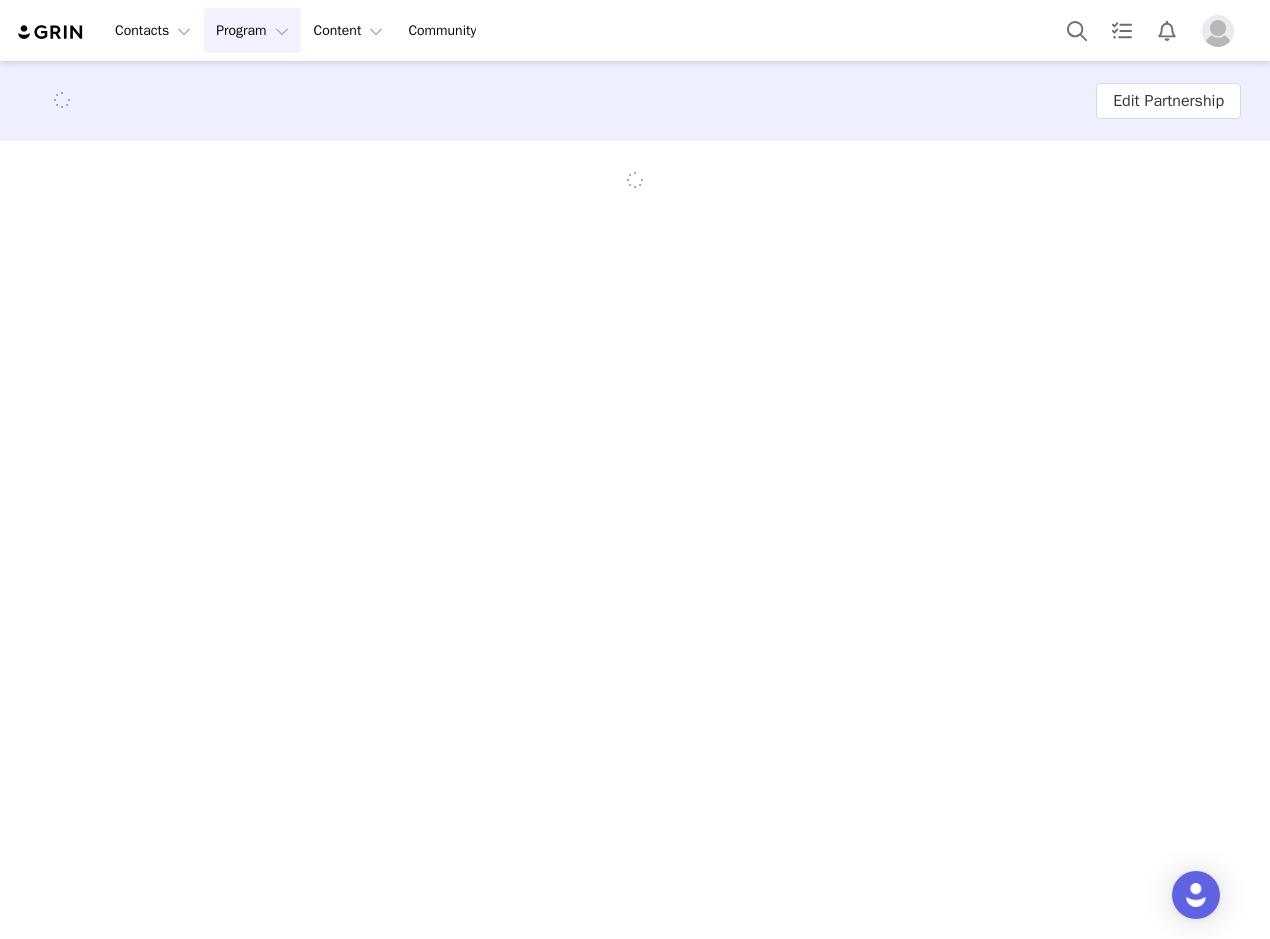scroll, scrollTop: 0, scrollLeft: 0, axis: both 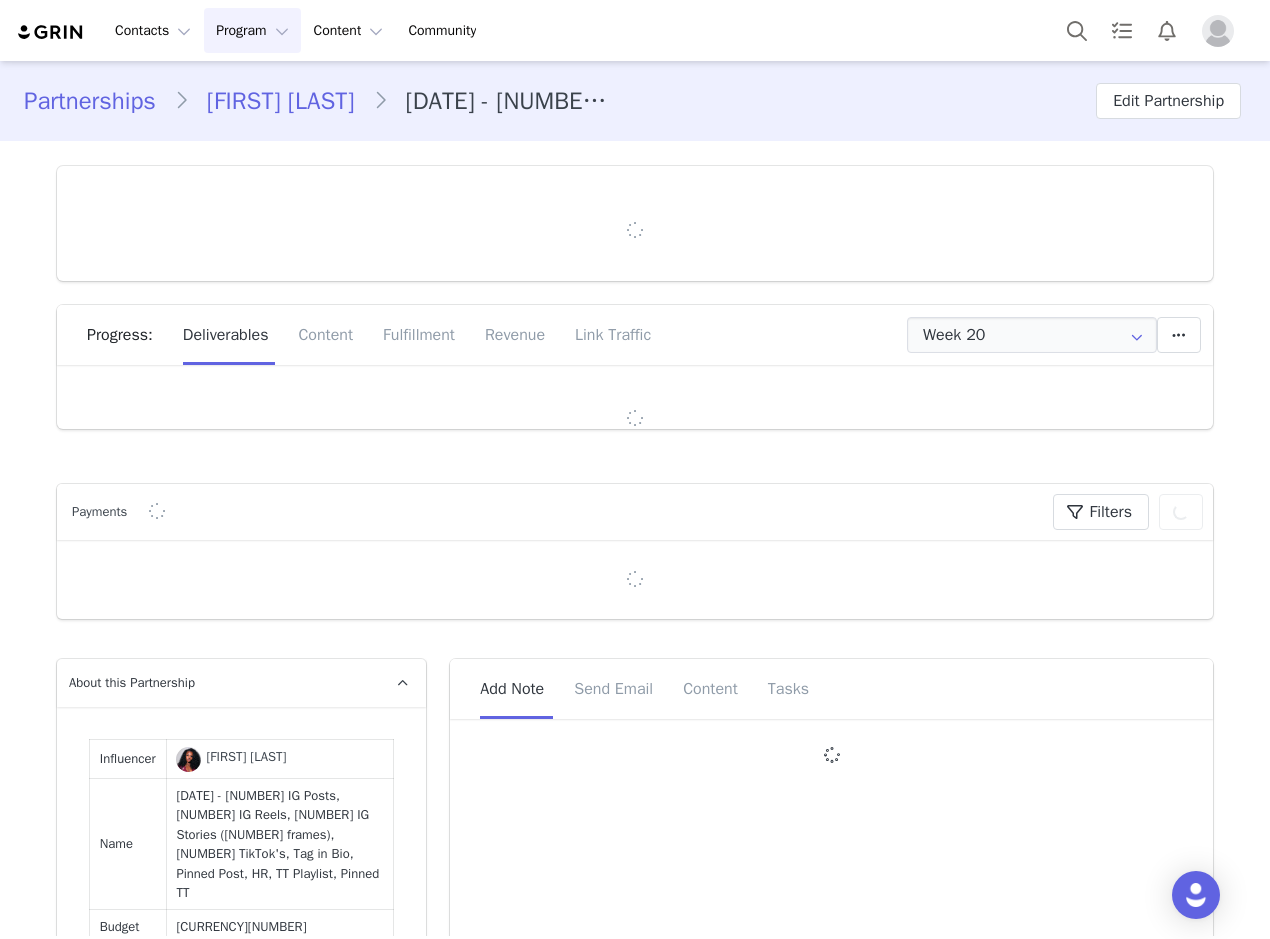 type on "+1 (United States)" 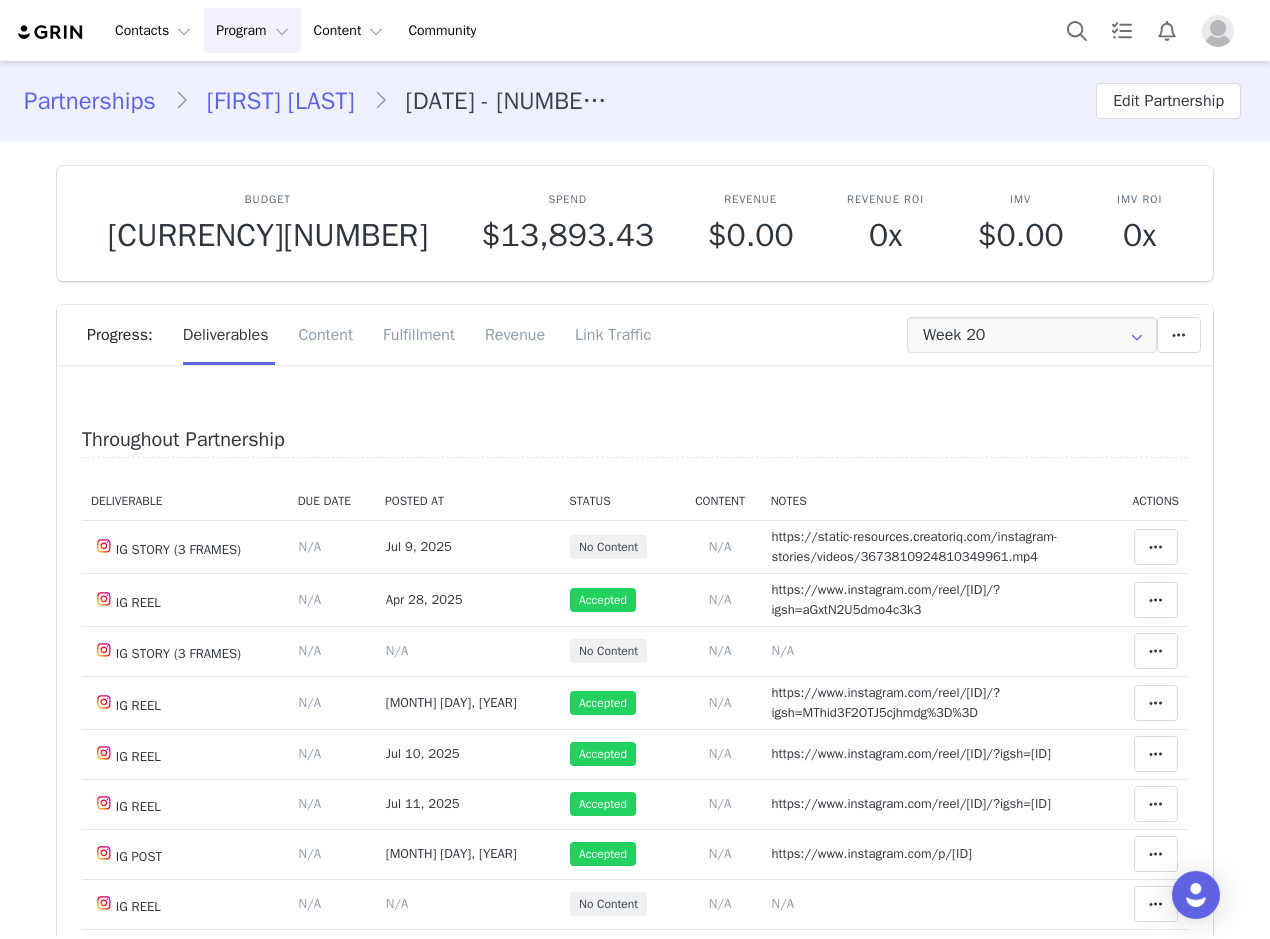 scroll, scrollTop: 0, scrollLeft: 0, axis: both 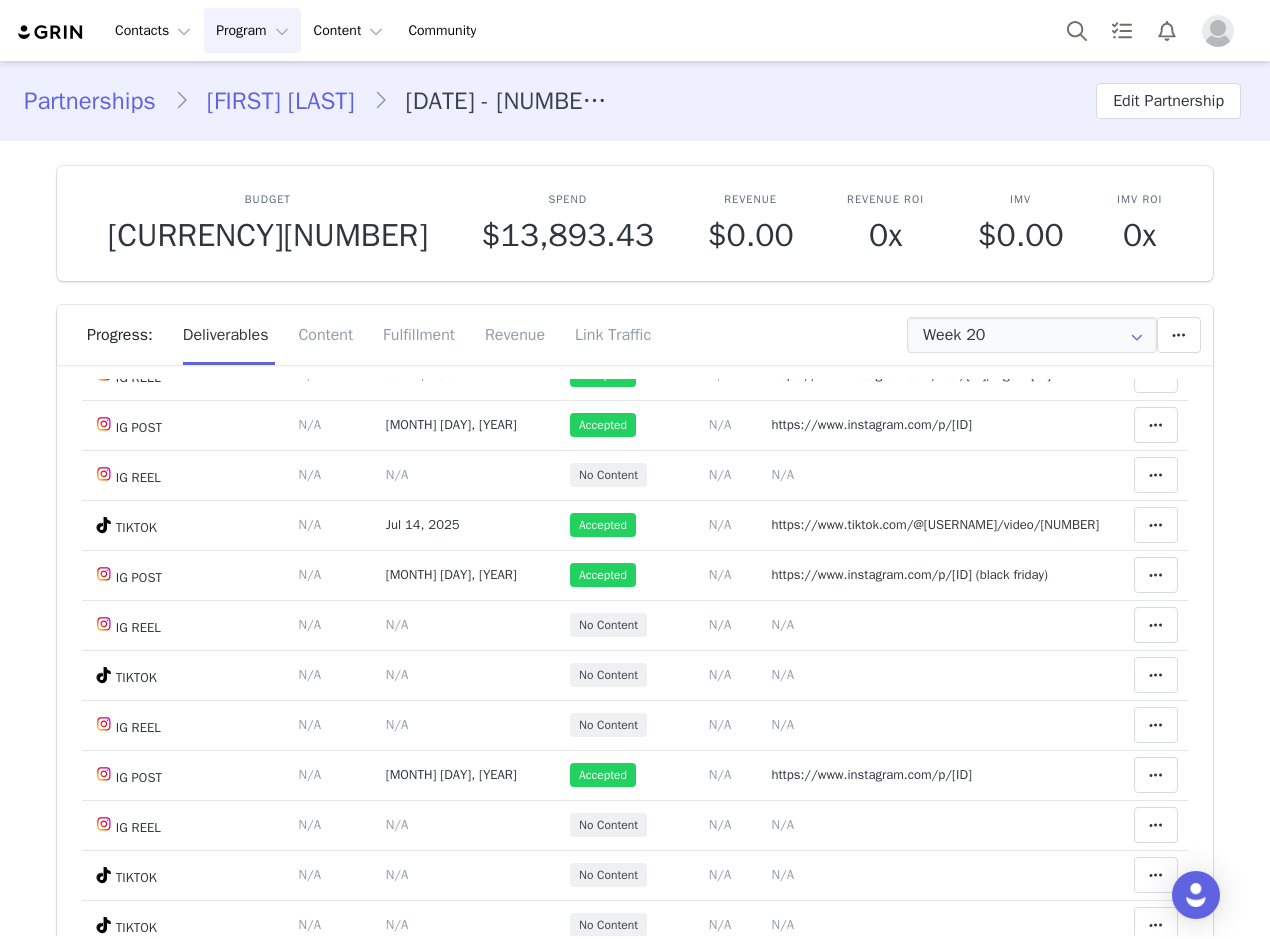 click on "[FIRST] [LAST]" at bounding box center [281, 101] 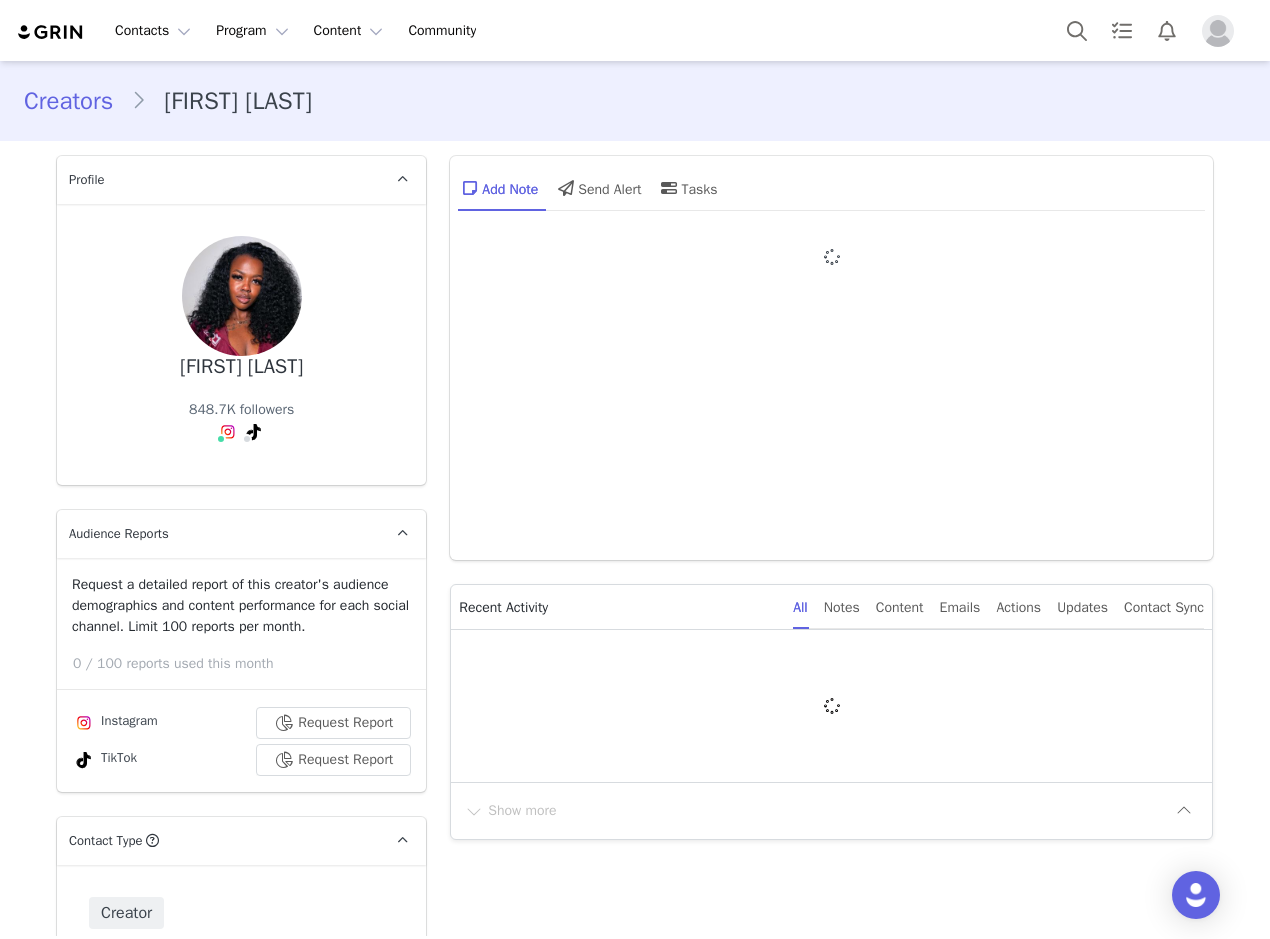 type on "+1 (United States)" 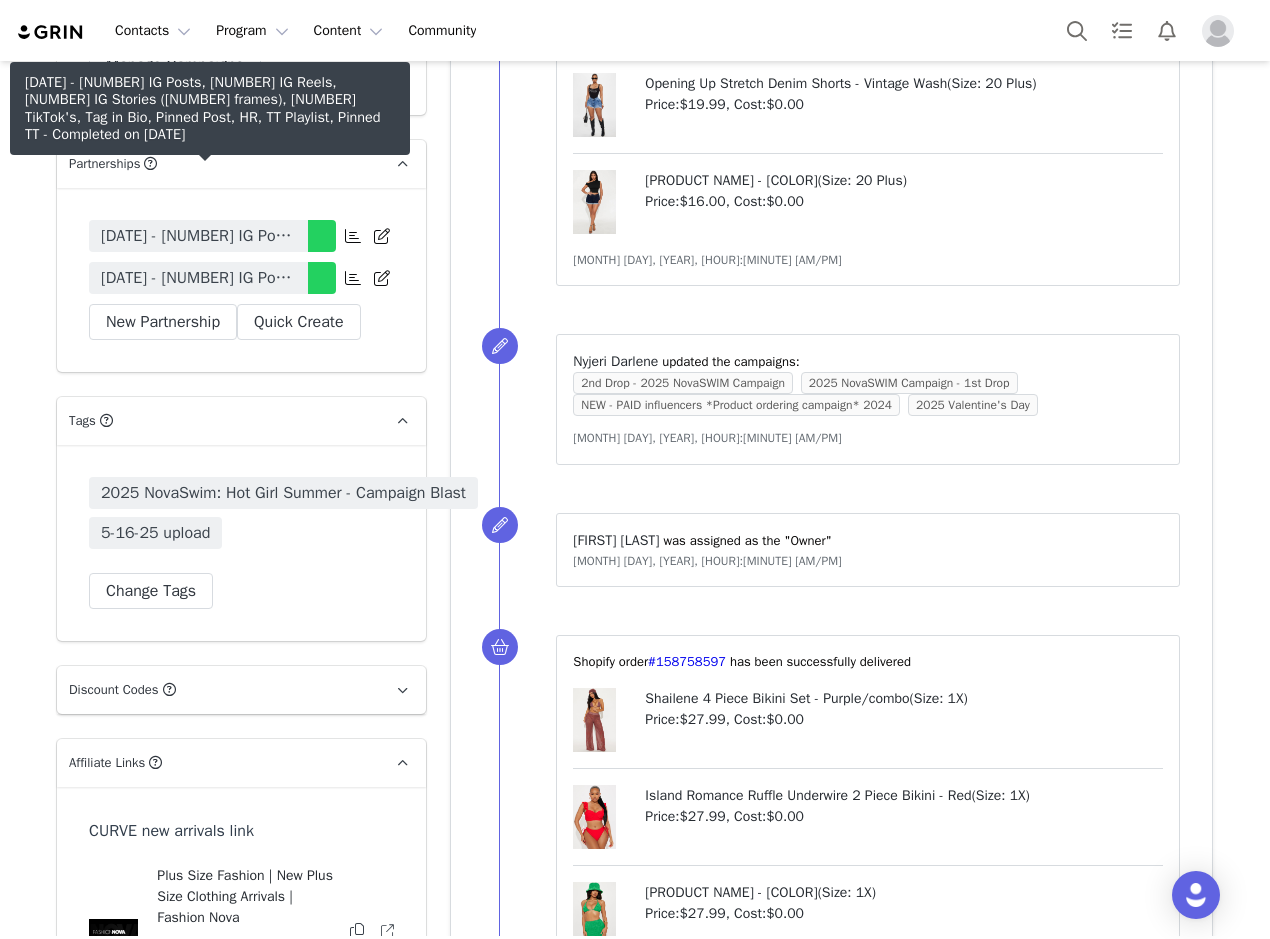 scroll, scrollTop: 6600, scrollLeft: 0, axis: vertical 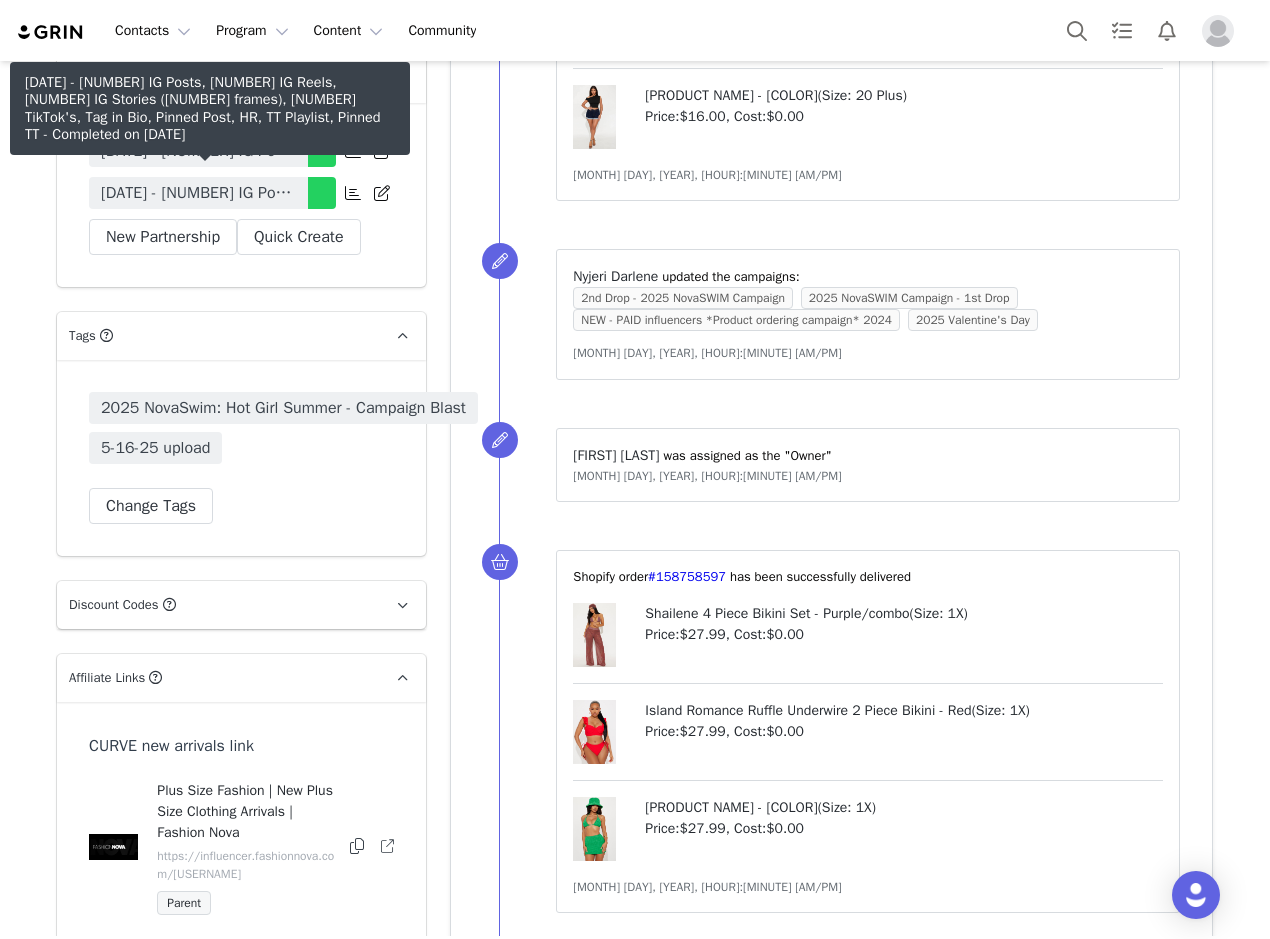 click on "11/24 - 10 IG Posts, 20 IG Reels, 5 IG Stories (3 frames), 25 TikTok's, Tag in Bio, Pinned Post, HR, TT Playlist, Pinned TT" at bounding box center [198, 193] 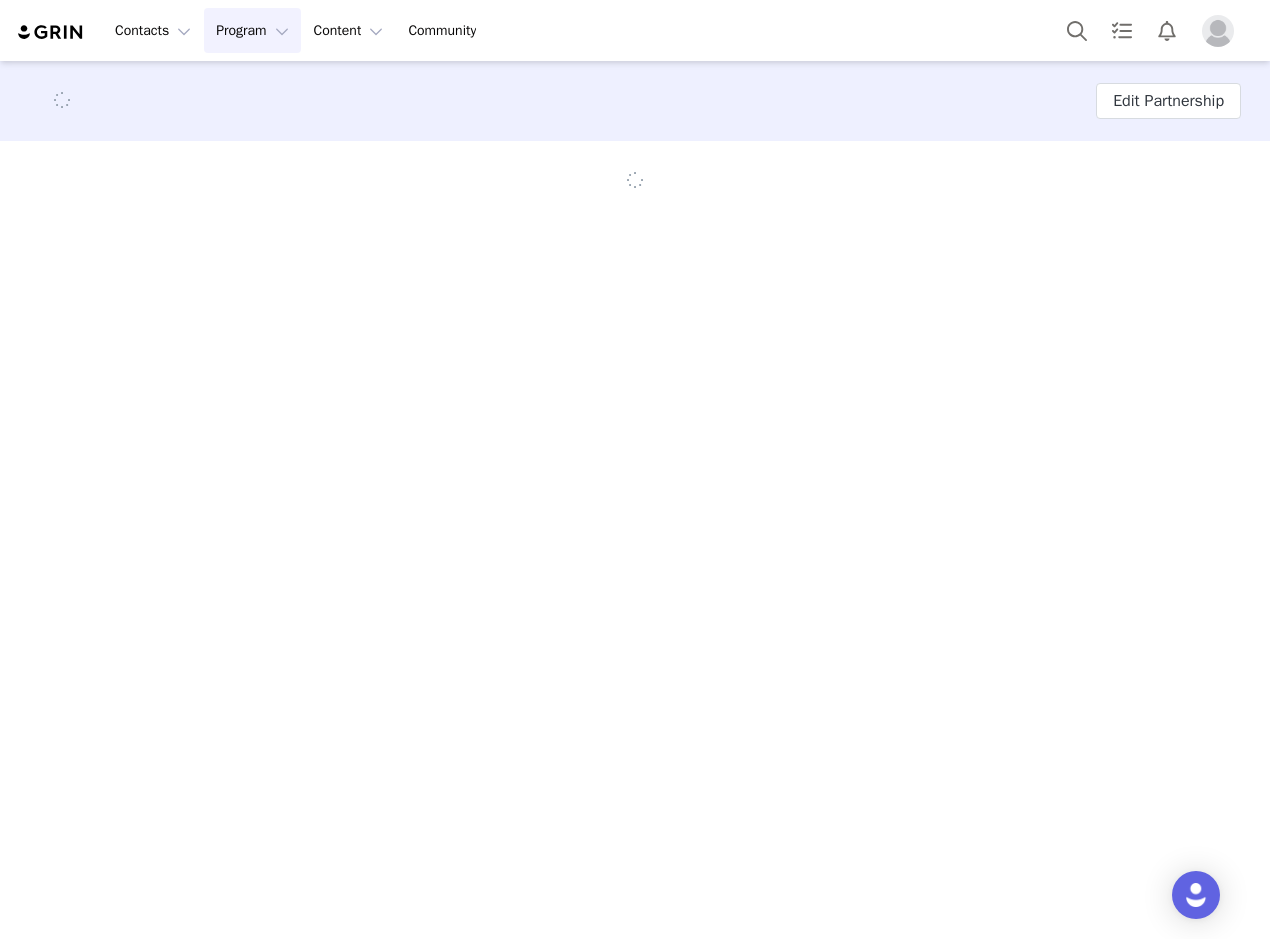 scroll, scrollTop: 0, scrollLeft: 0, axis: both 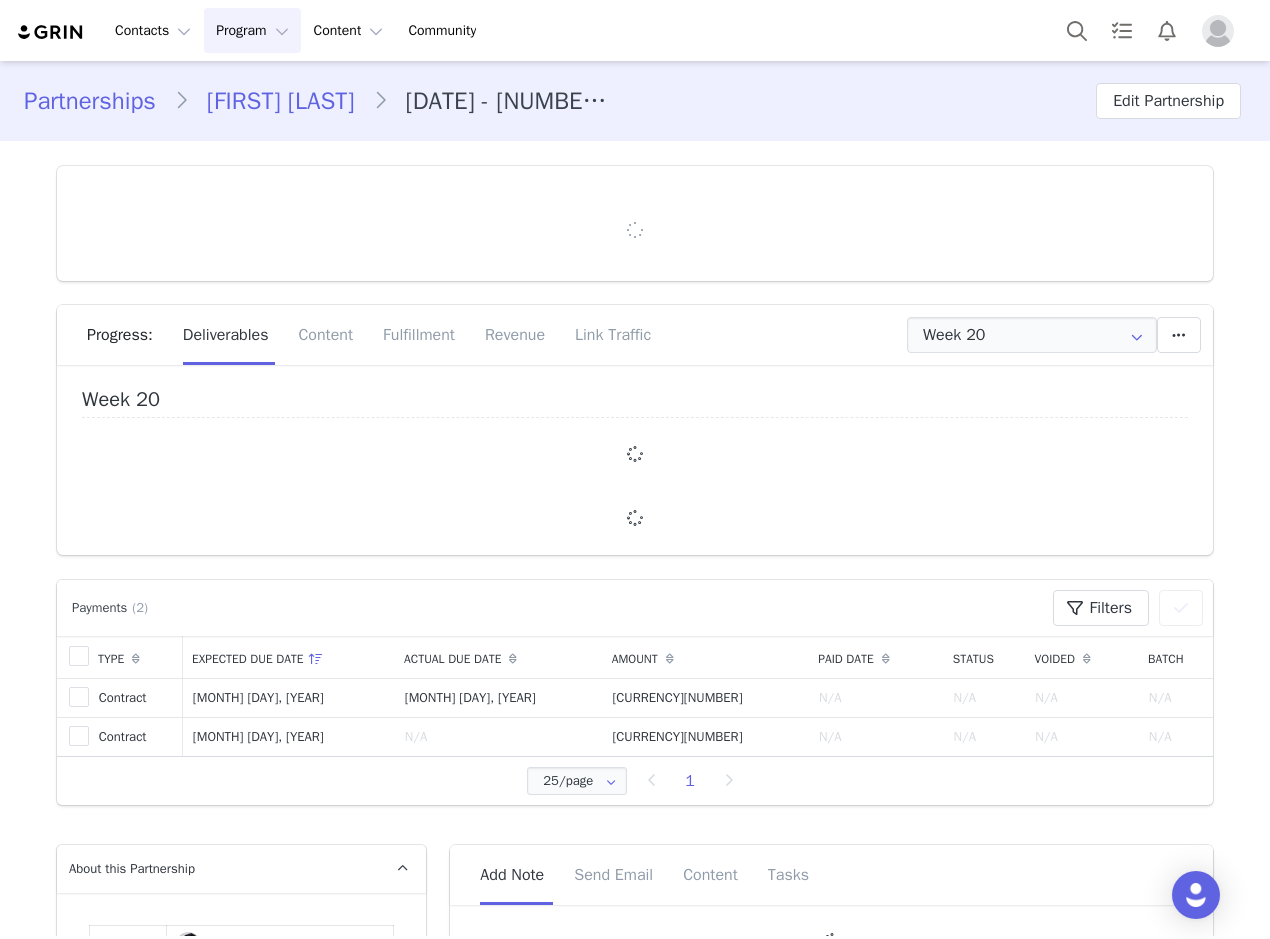type on "+1 (United States)" 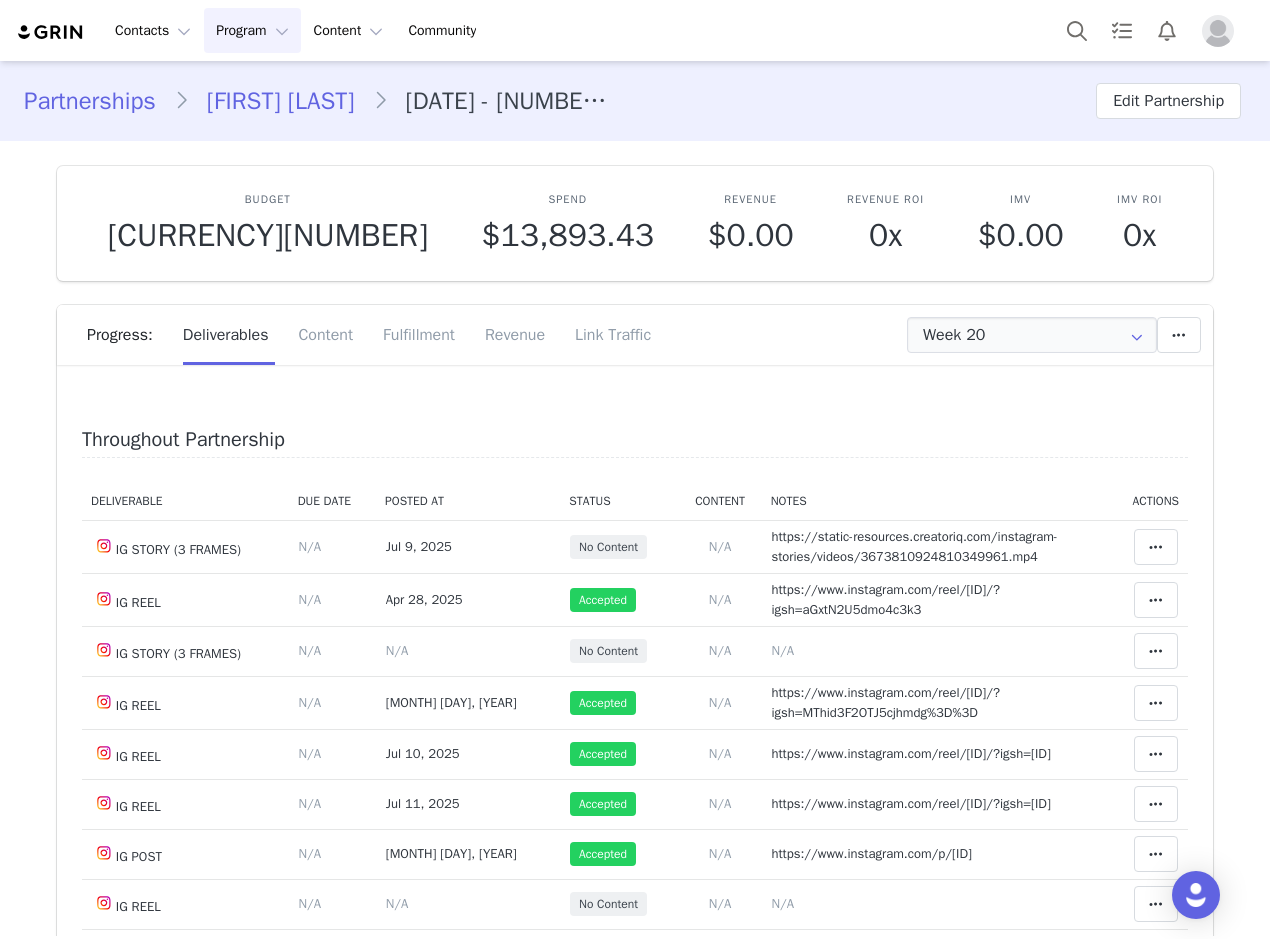 scroll, scrollTop: 0, scrollLeft: 0, axis: both 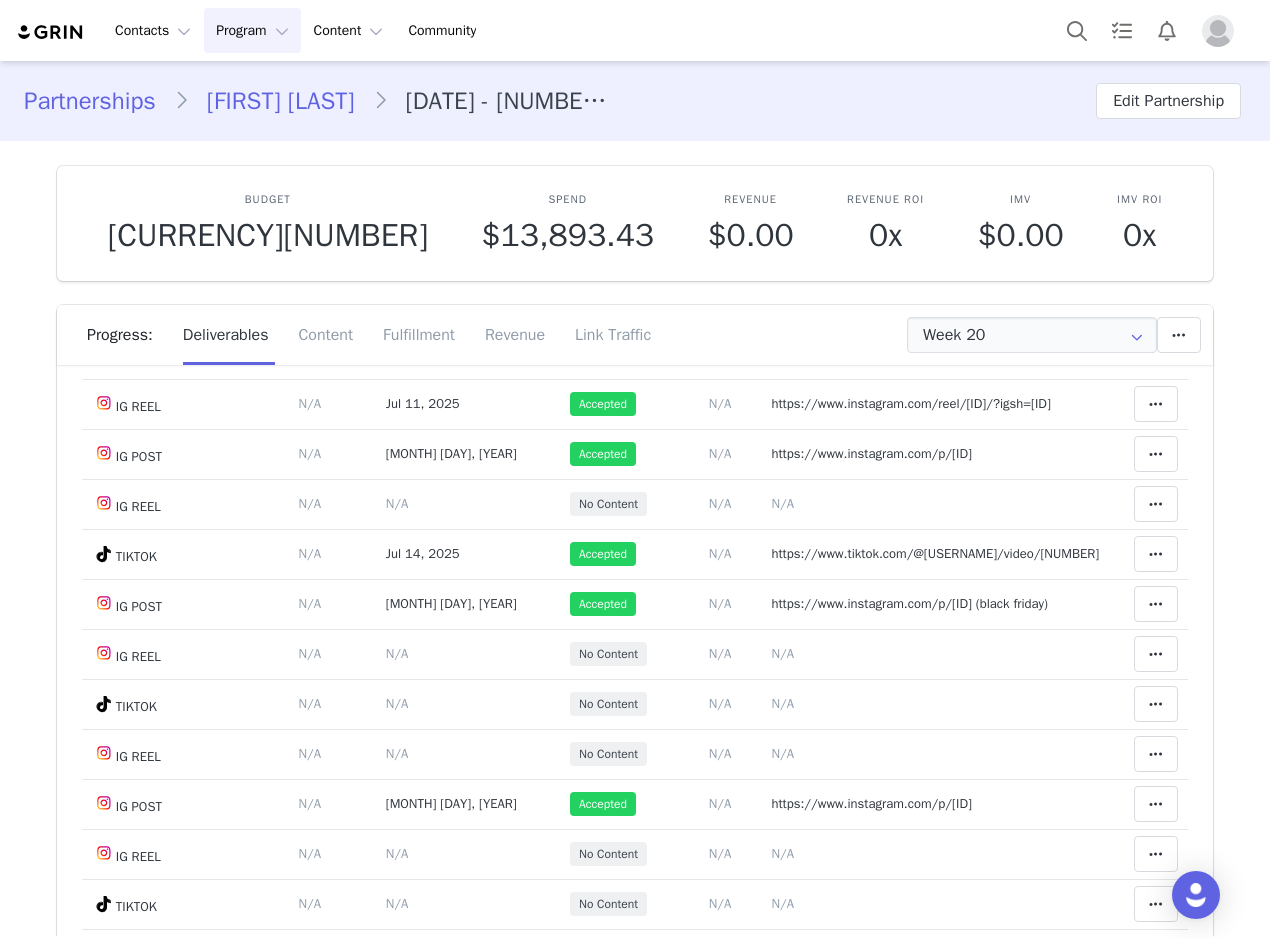 click on "Jia Kinard" at bounding box center (281, 101) 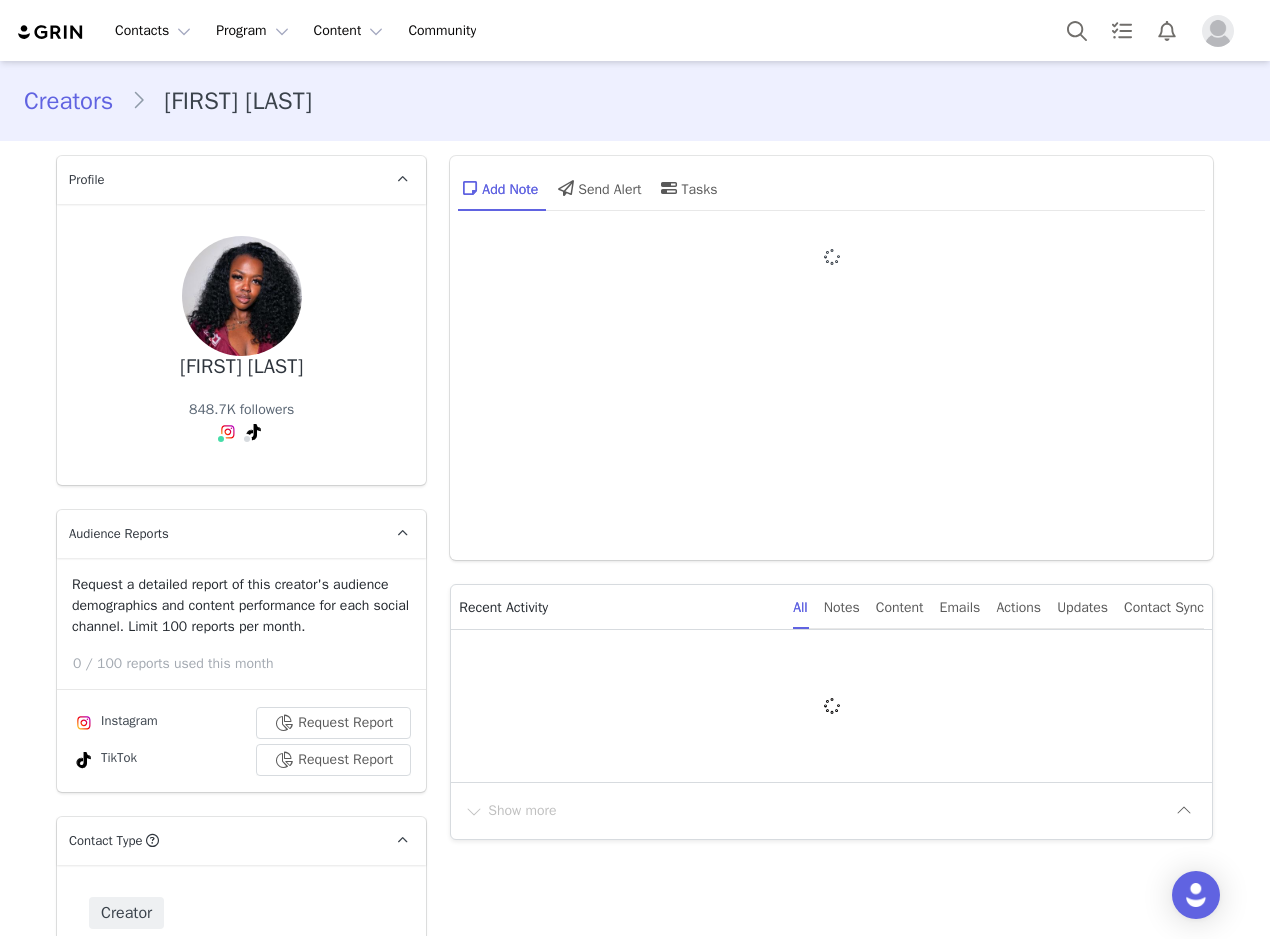 type on "+1 (United States)" 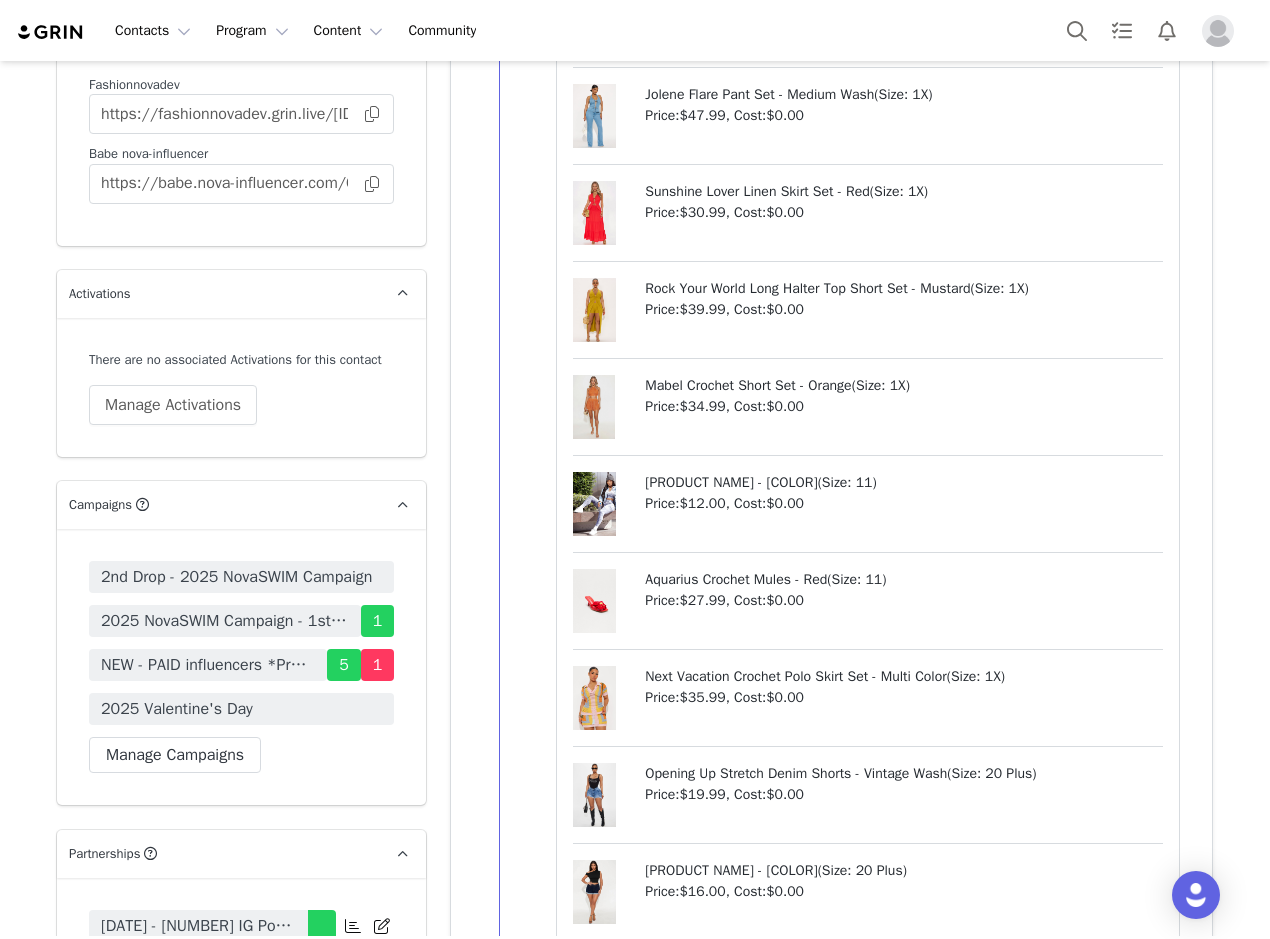 scroll, scrollTop: 5600, scrollLeft: 0, axis: vertical 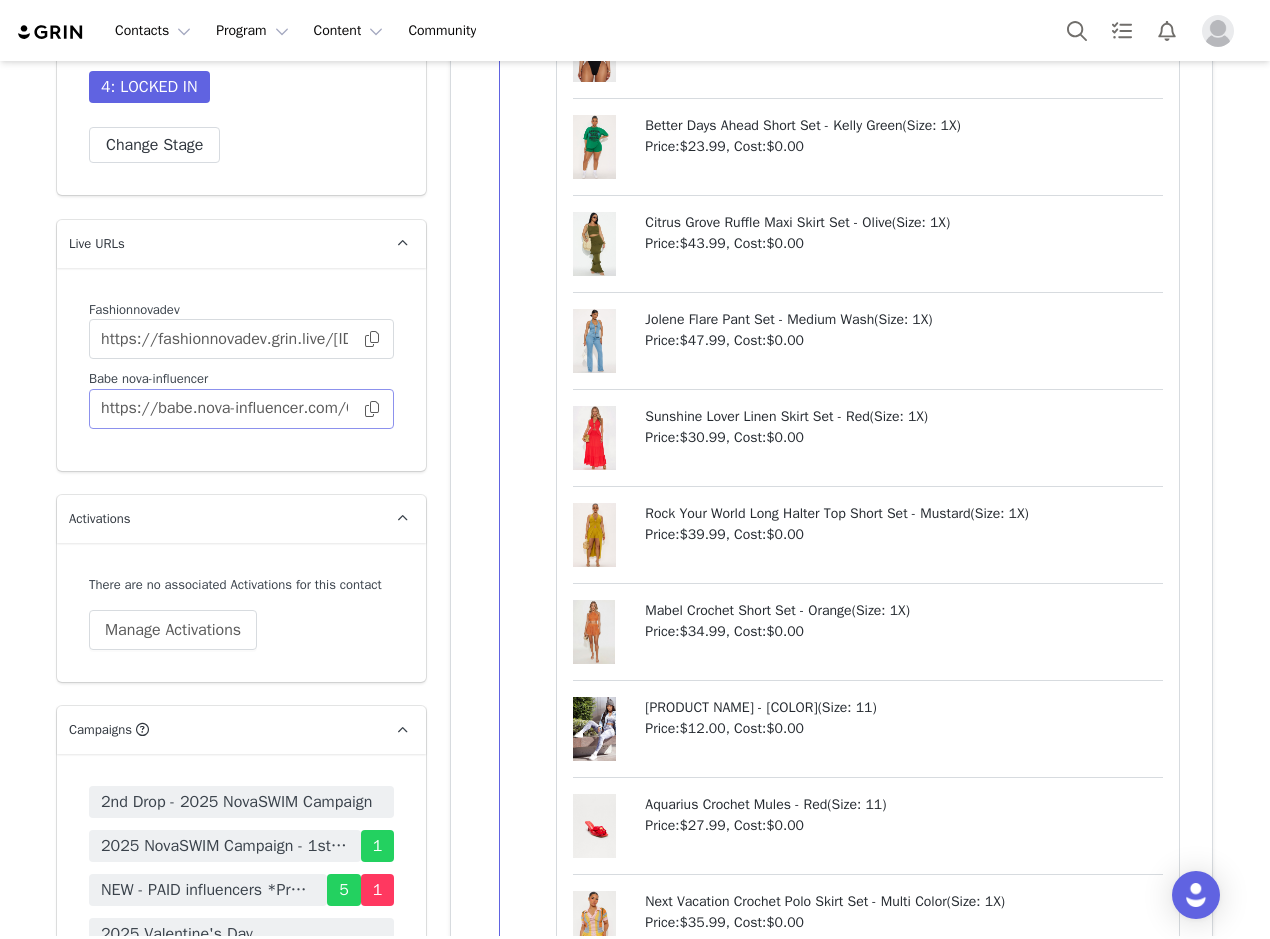 click at bounding box center (372, 409) 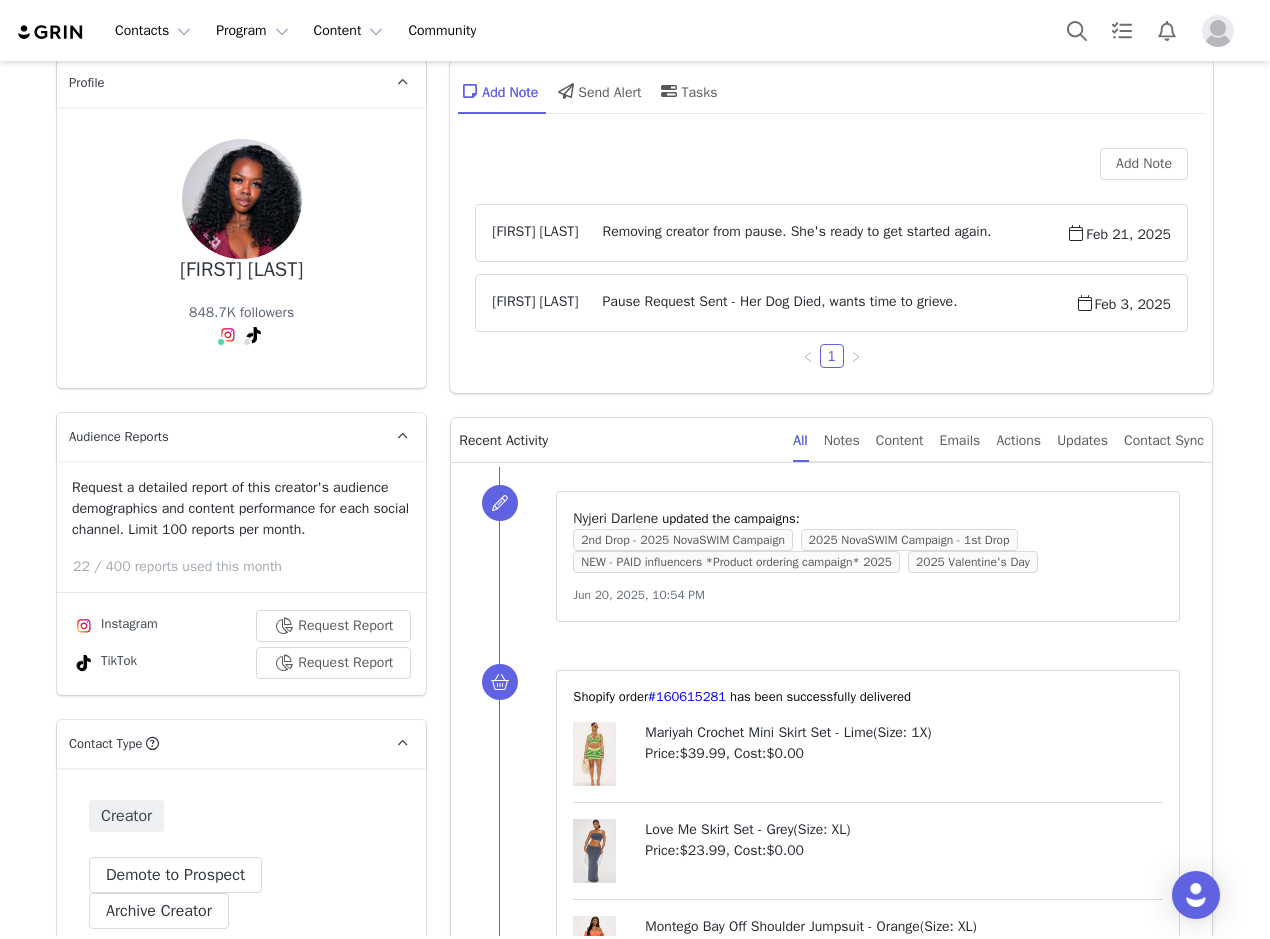 scroll, scrollTop: 0, scrollLeft: 0, axis: both 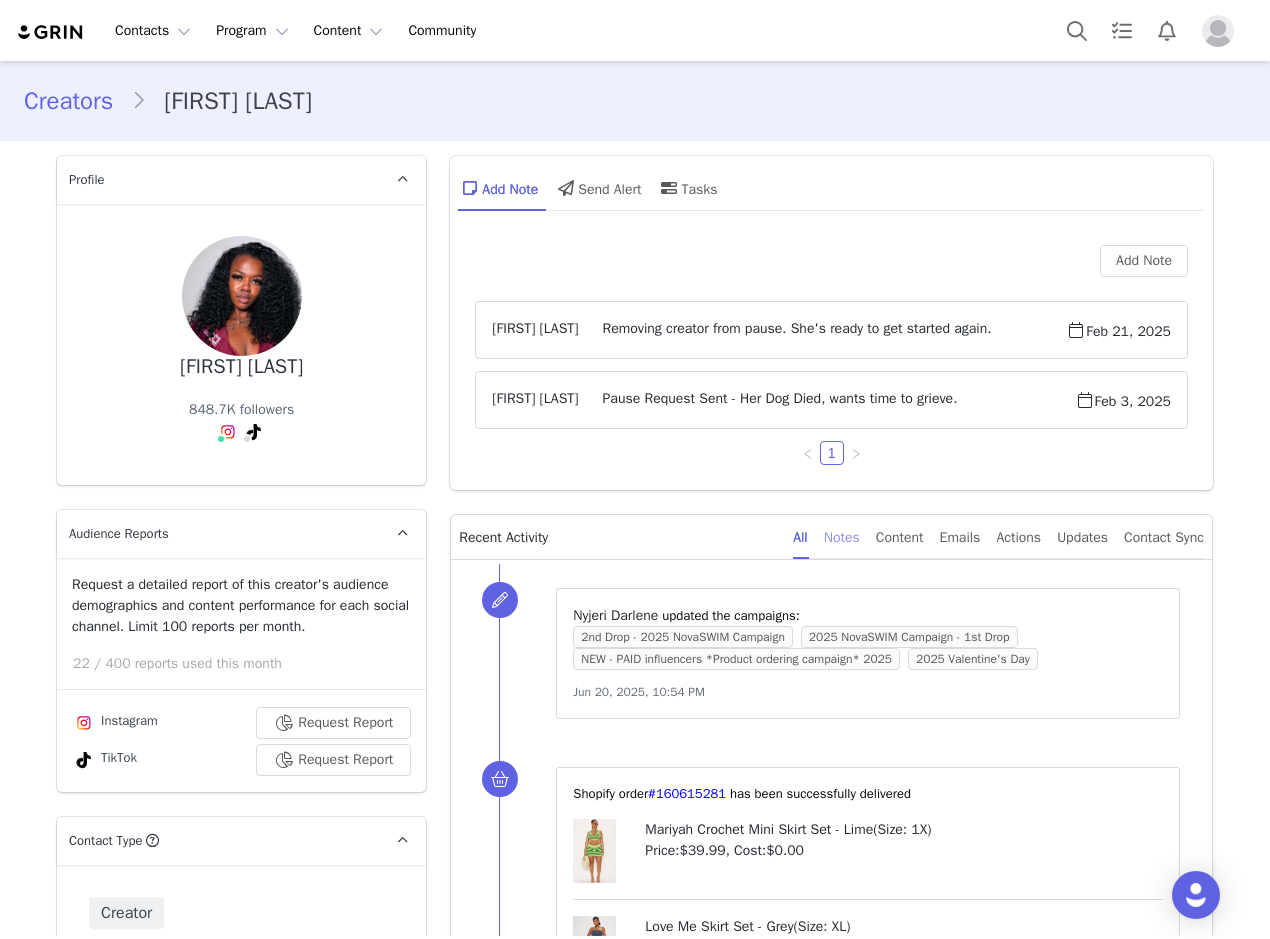 click on "Notes" at bounding box center (842, 537) 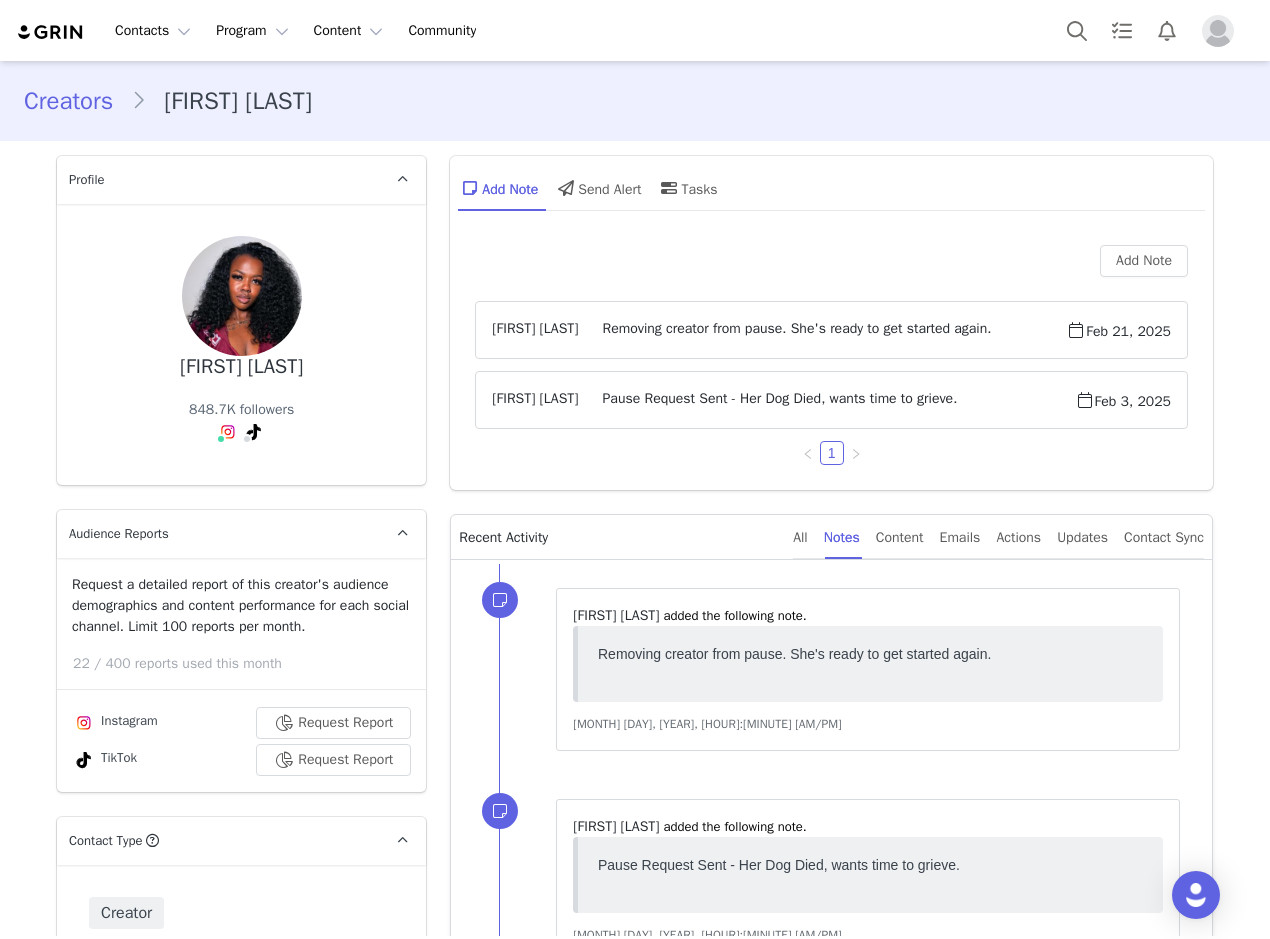 scroll, scrollTop: 0, scrollLeft: 0, axis: both 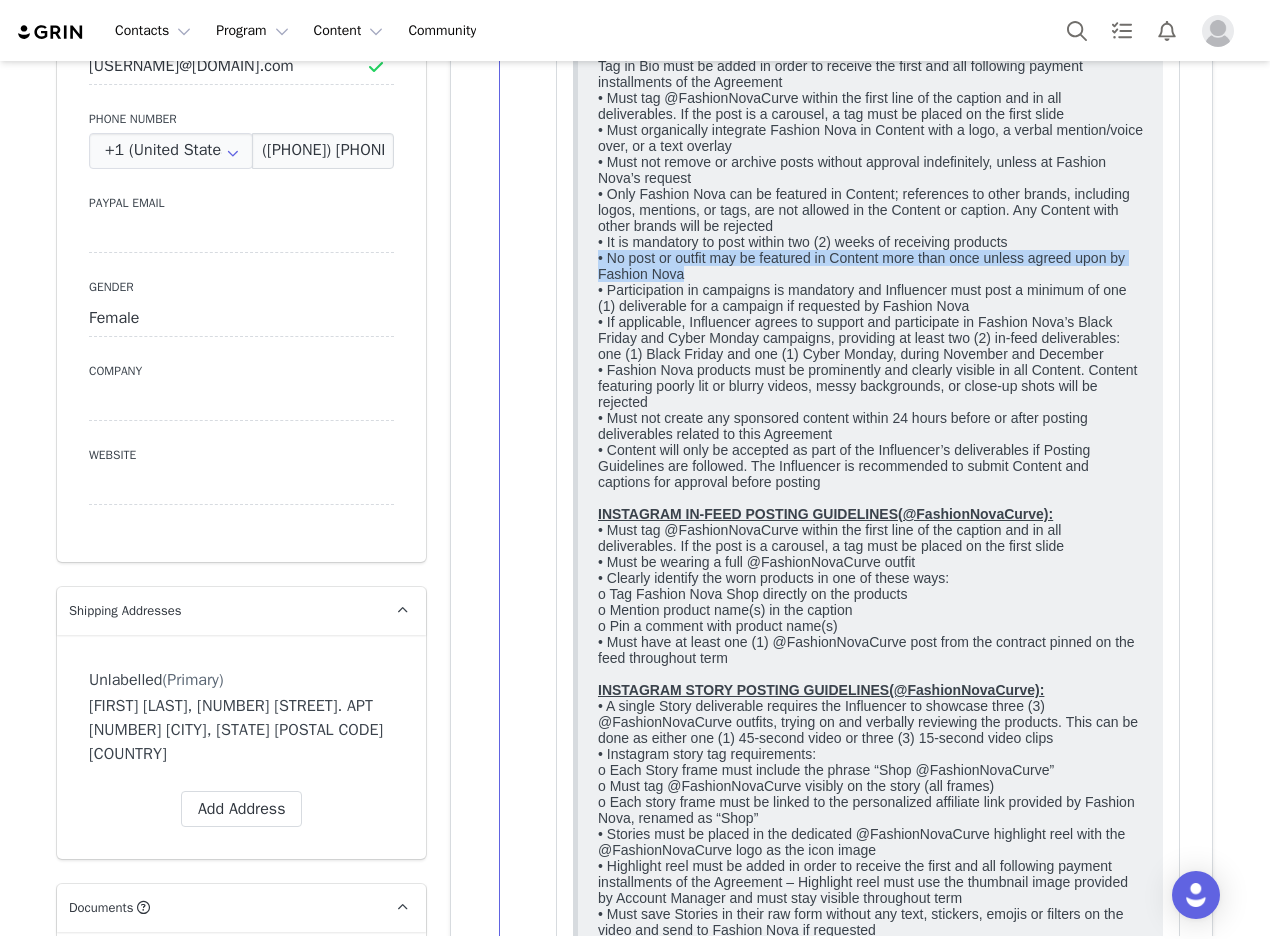 drag, startPoint x: 695, startPoint y: 287, endPoint x: 586, endPoint y: 267, distance: 110.81967 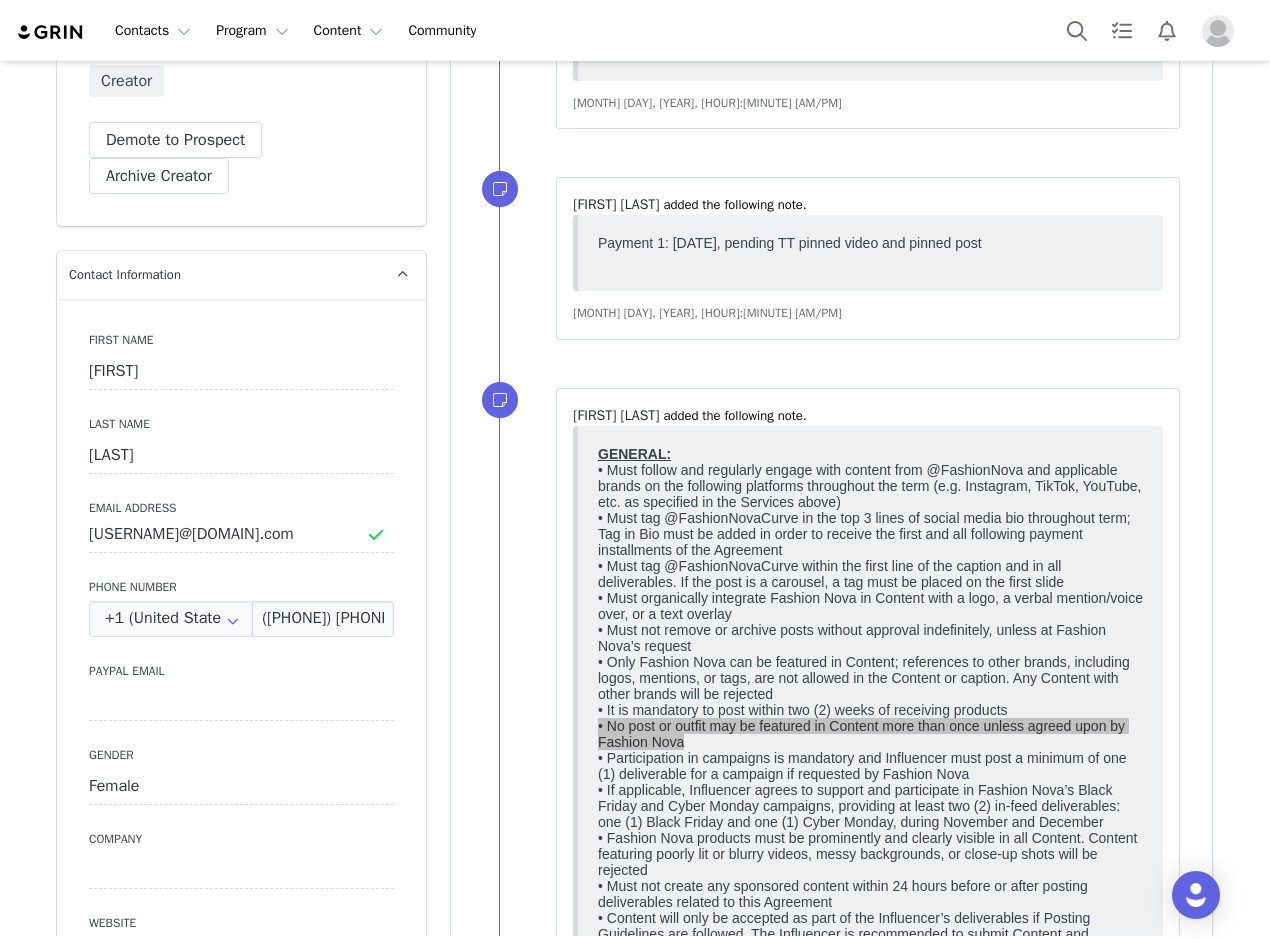scroll, scrollTop: 1000, scrollLeft: 0, axis: vertical 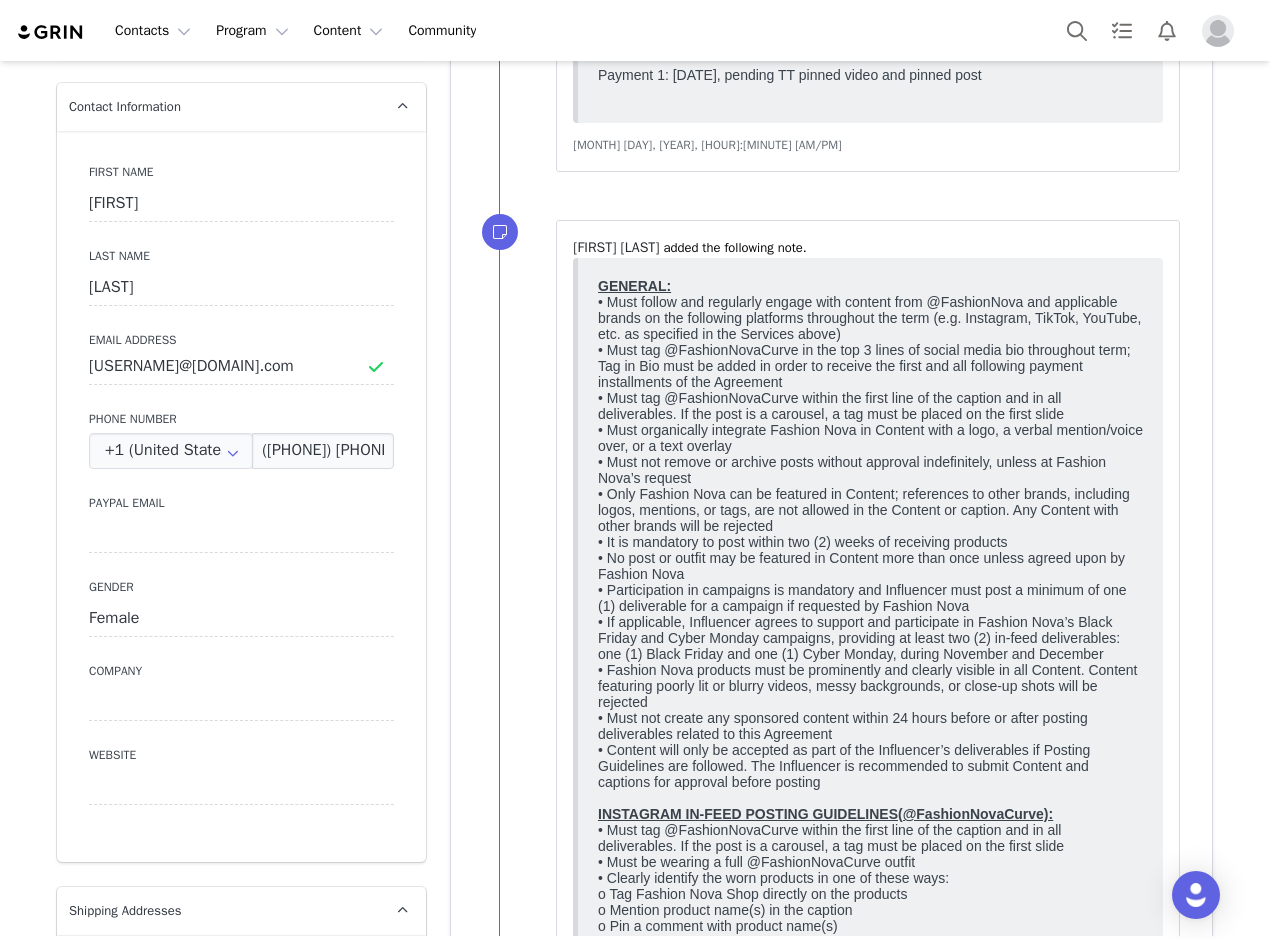 click on "GENERAL: • Must follow and regularly engage with content from @FashionNova and applicable brands on the following platforms throughout the term (e.g. Instagram, TikTok, YouTube, etc. as specified in the Services above) • Must tag @FashionNovaCurve in the top 3 lines of social media bio throughout term; Tag in Bio must be added in order to receive the first and all following payment installments of the Agreement • Must tag @FashionNovaCurve within the first line of the caption and in all deliverables. If the post is a carousel, a tag must be placed on the first slide • Must organically integrate Fashion Nova in Content with a logo, a verbal mention/voice over, or a text overlay • Must not remove or archive posts without approval indefinitely, unless at Fashion Nova’s request • Only Fashion Nova can be featured in Content; references to other brands, including logos, mentions, or tags, are not allowed in the Content or caption. Any Content with other brands will be rejected" at bounding box center [870, 1037] 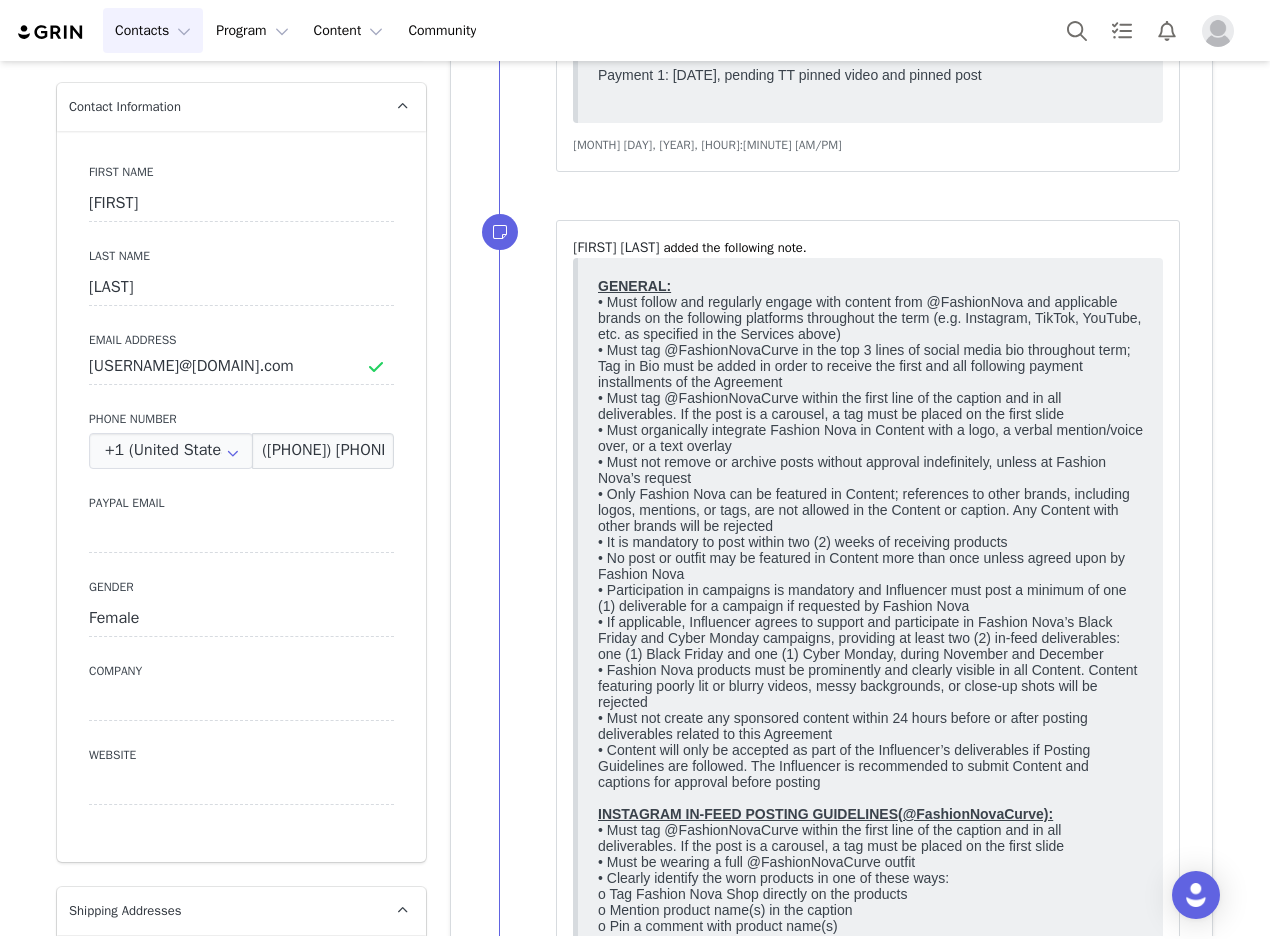 click on "Contacts Contacts" at bounding box center (153, 30) 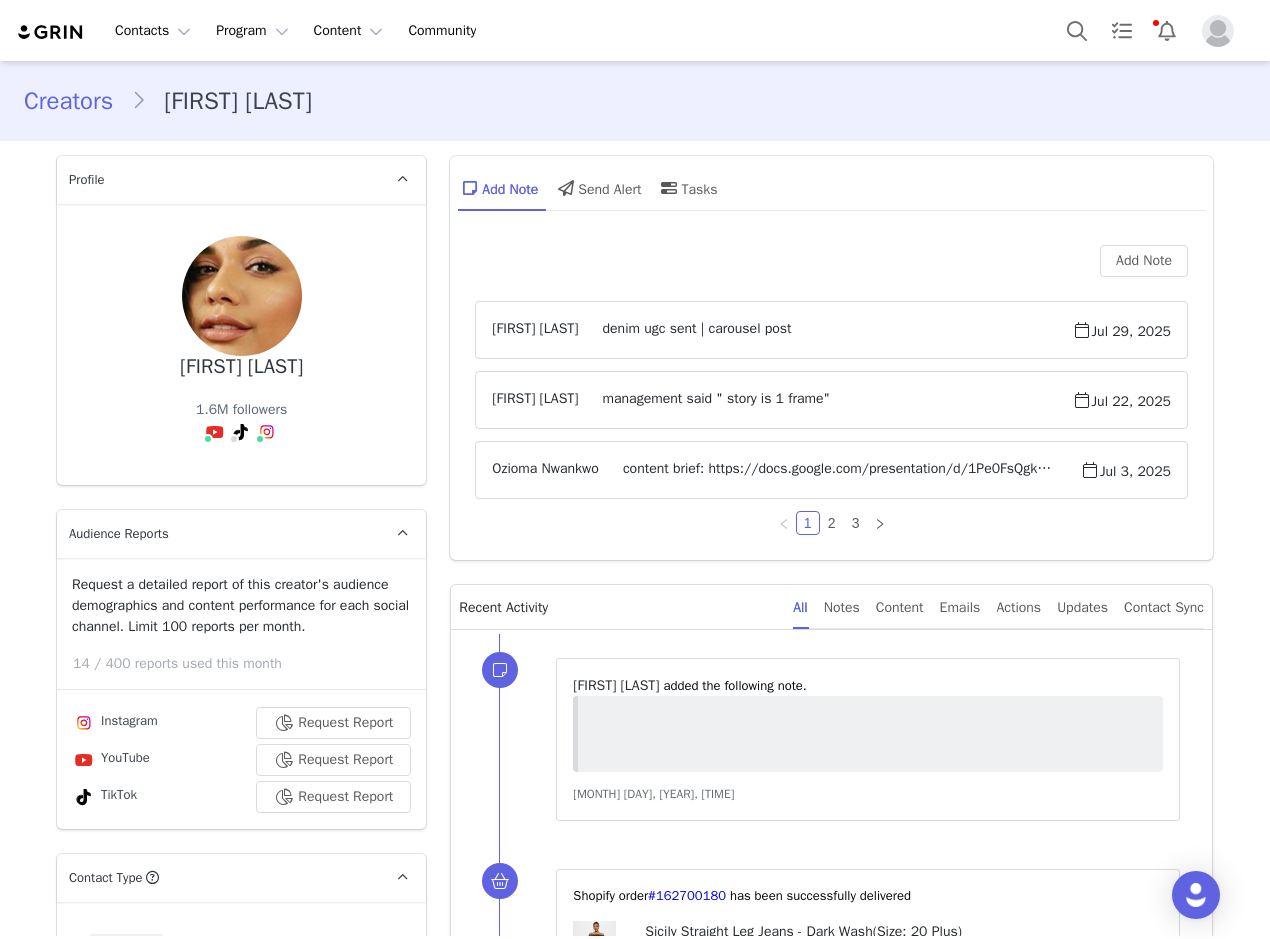 scroll, scrollTop: 0, scrollLeft: 0, axis: both 